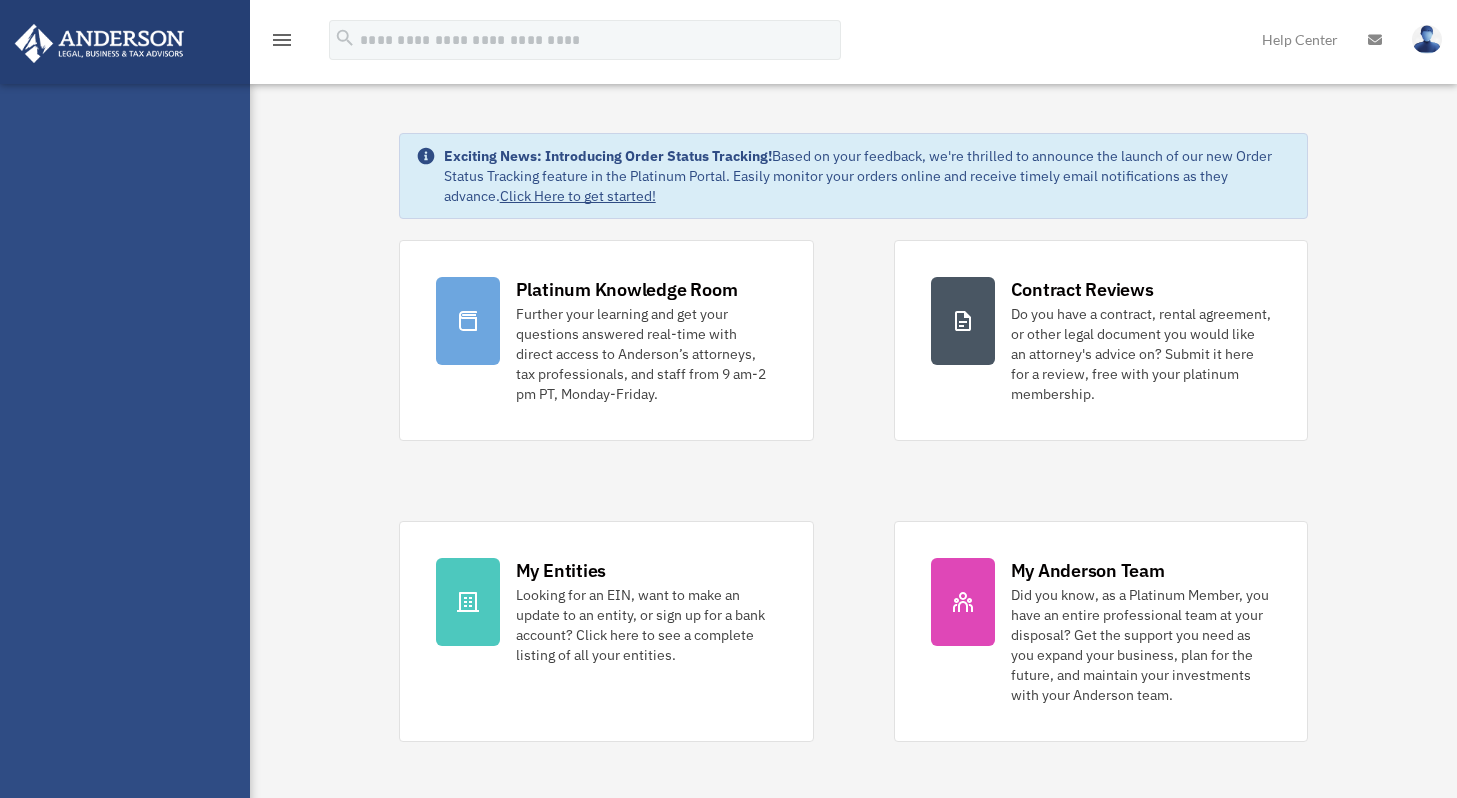 scroll, scrollTop: 0, scrollLeft: 0, axis: both 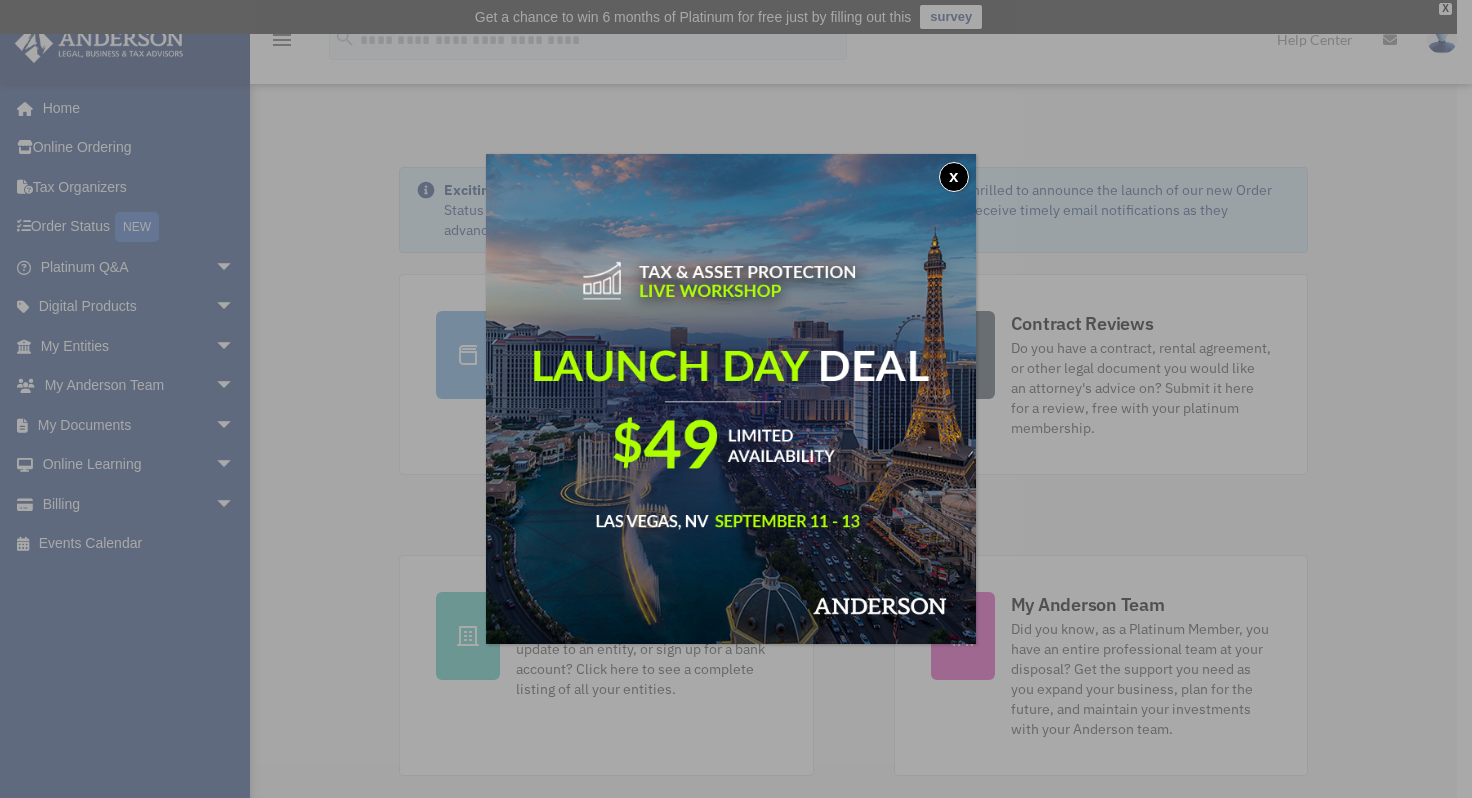 click on "x" at bounding box center [736, 399] 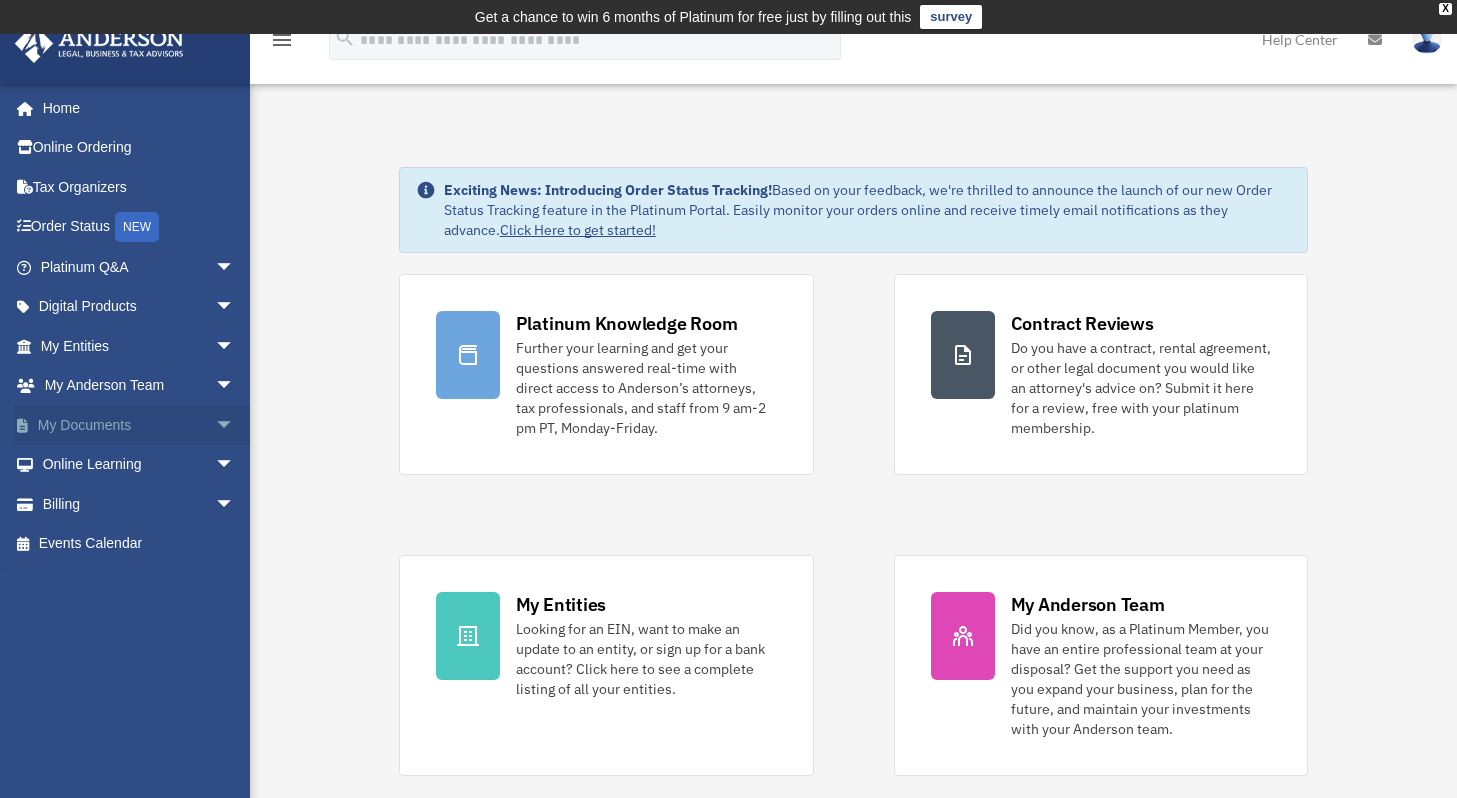 click on "arrow_drop_down" at bounding box center (235, 425) 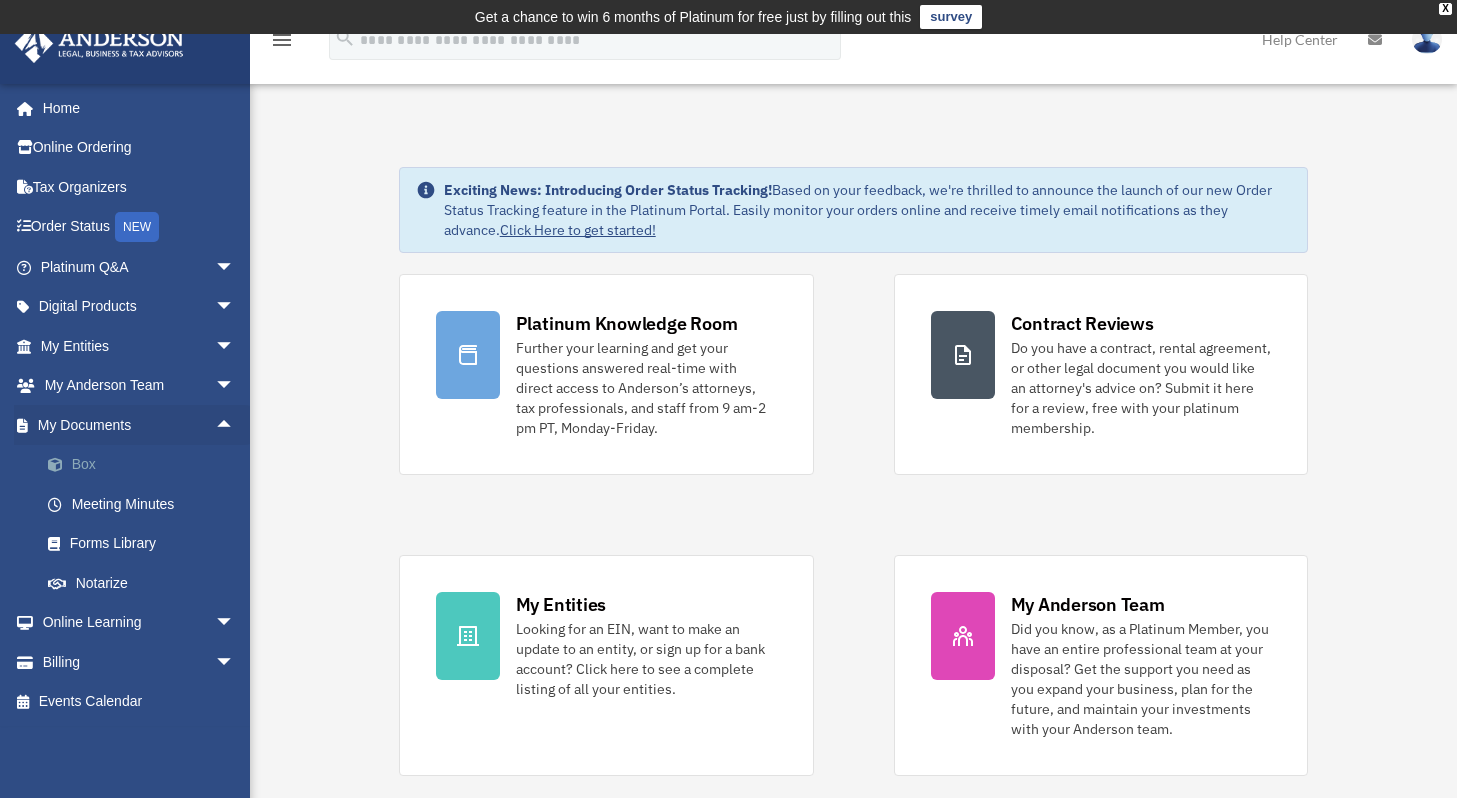 click on "Box" at bounding box center [146, 465] 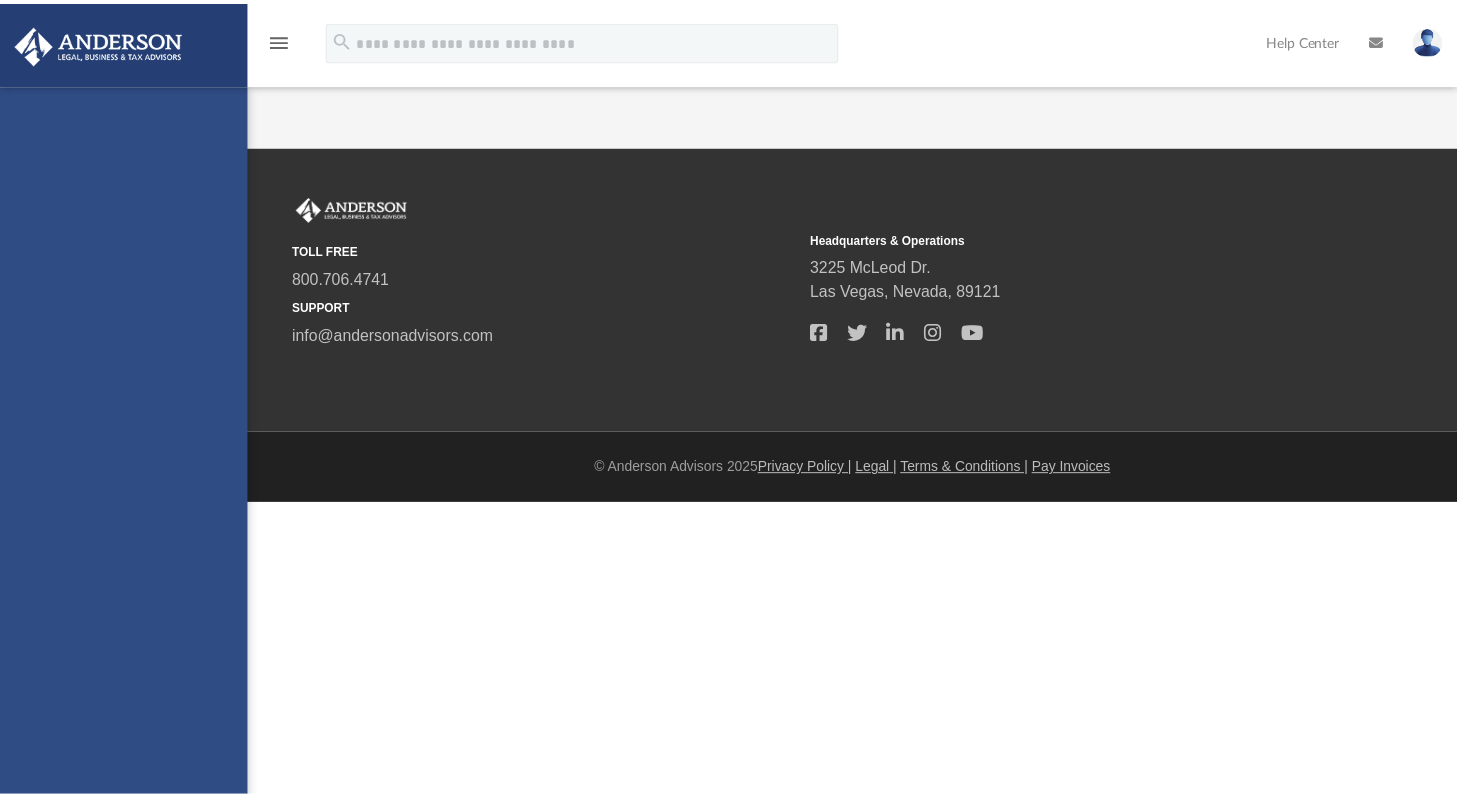 scroll, scrollTop: 0, scrollLeft: 0, axis: both 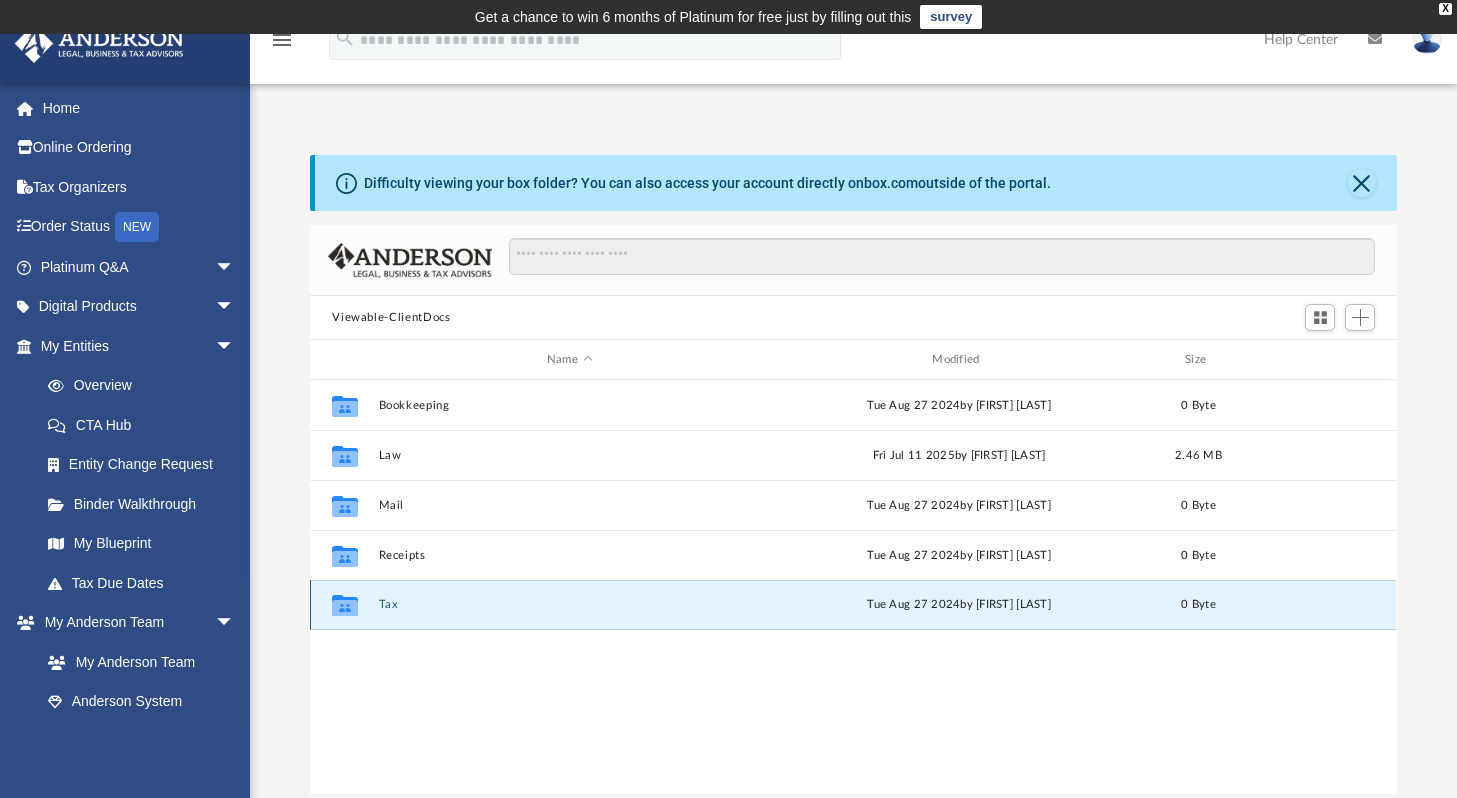 click on "Tax" at bounding box center [569, 604] 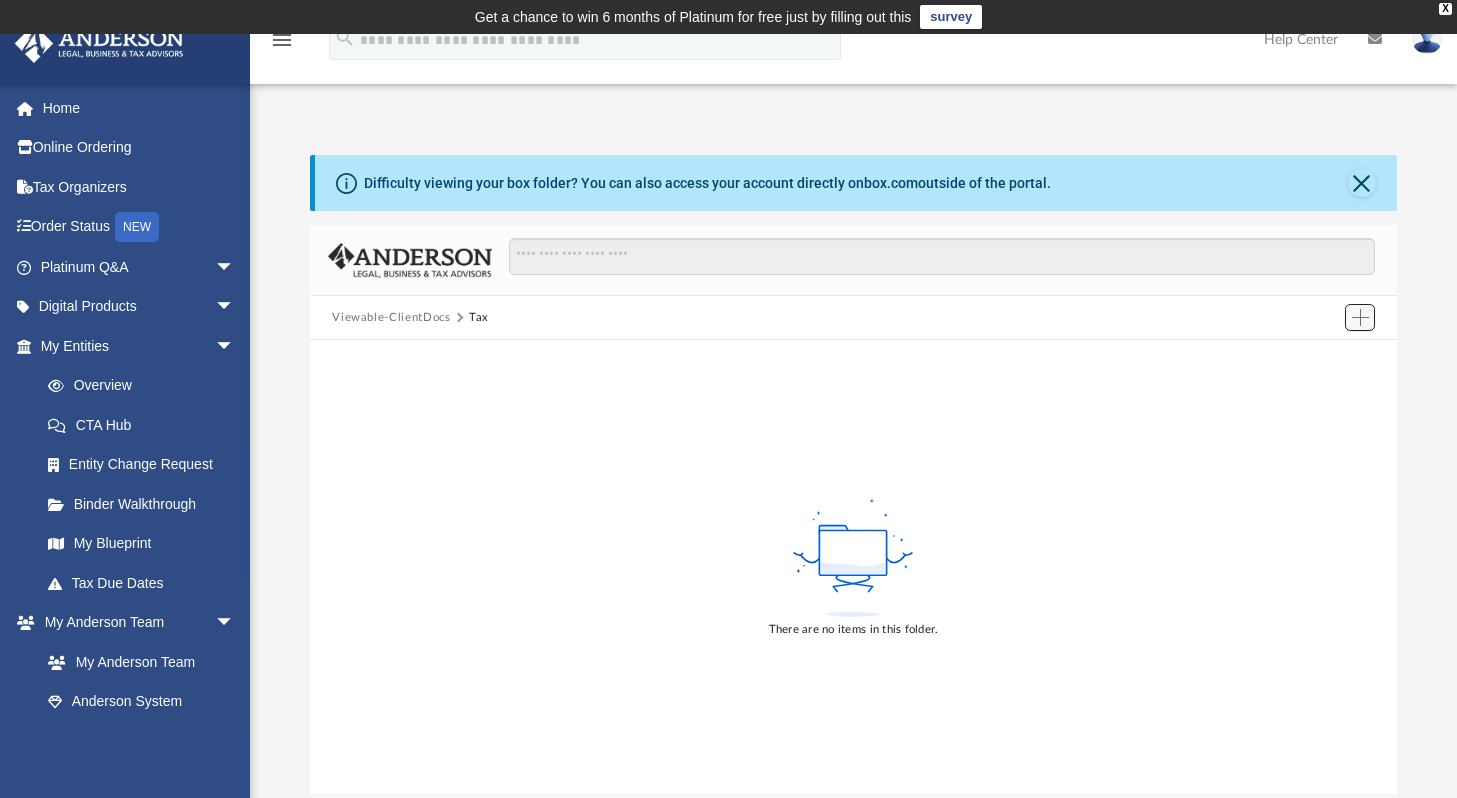 click at bounding box center (1360, 317) 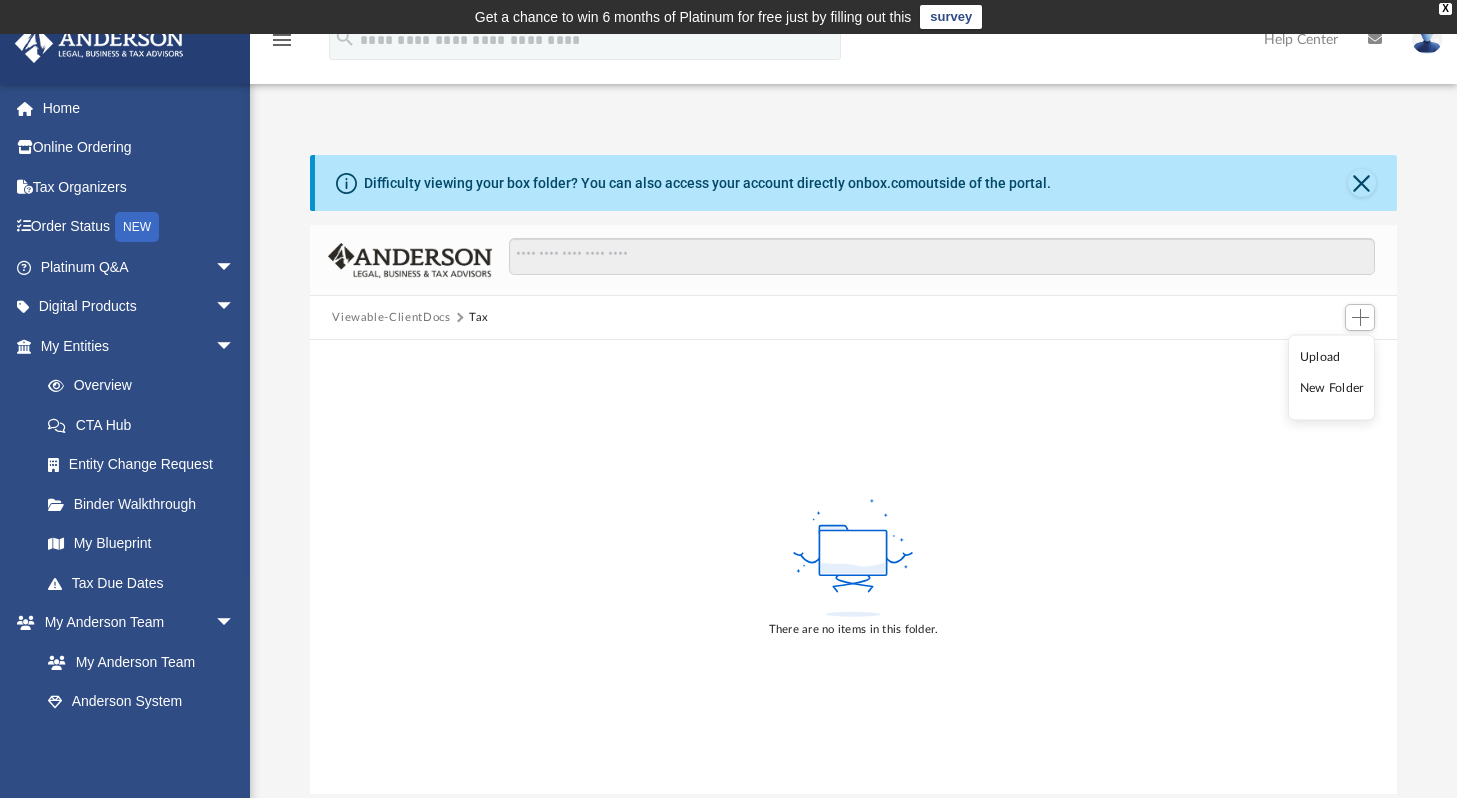 click on "Upload" at bounding box center (1332, 356) 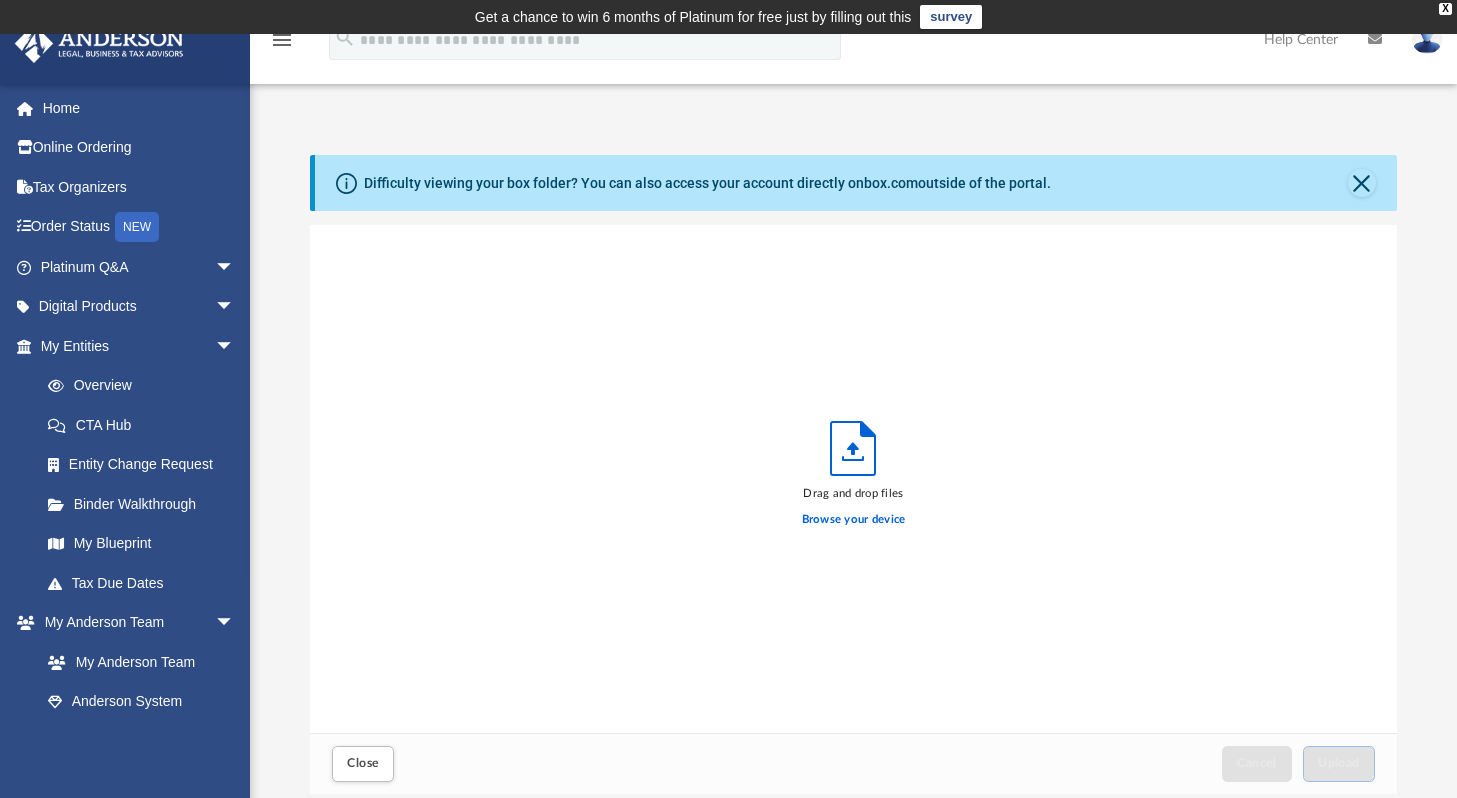 scroll, scrollTop: 16, scrollLeft: 15, axis: both 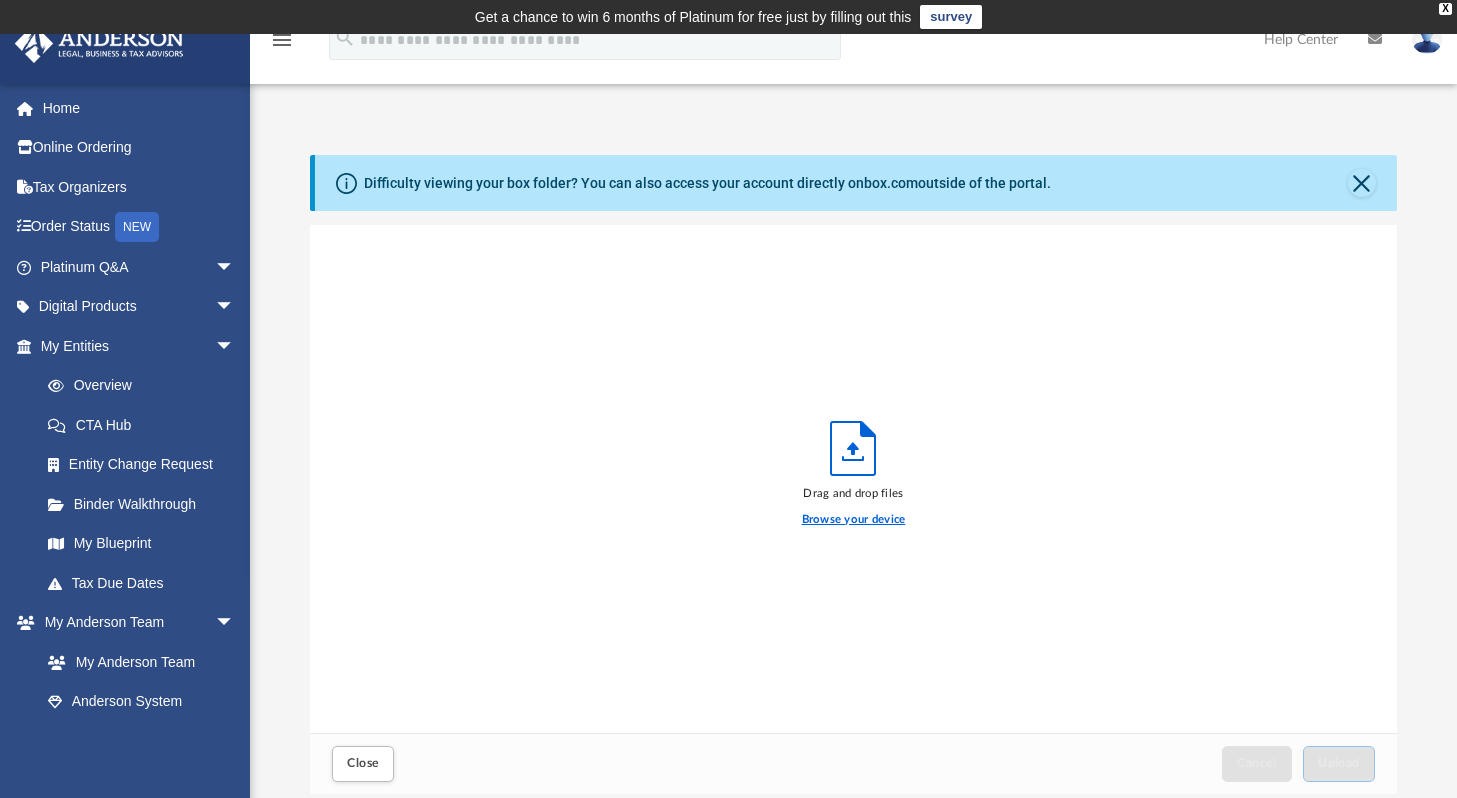 click on "Browse your device" at bounding box center [854, 520] 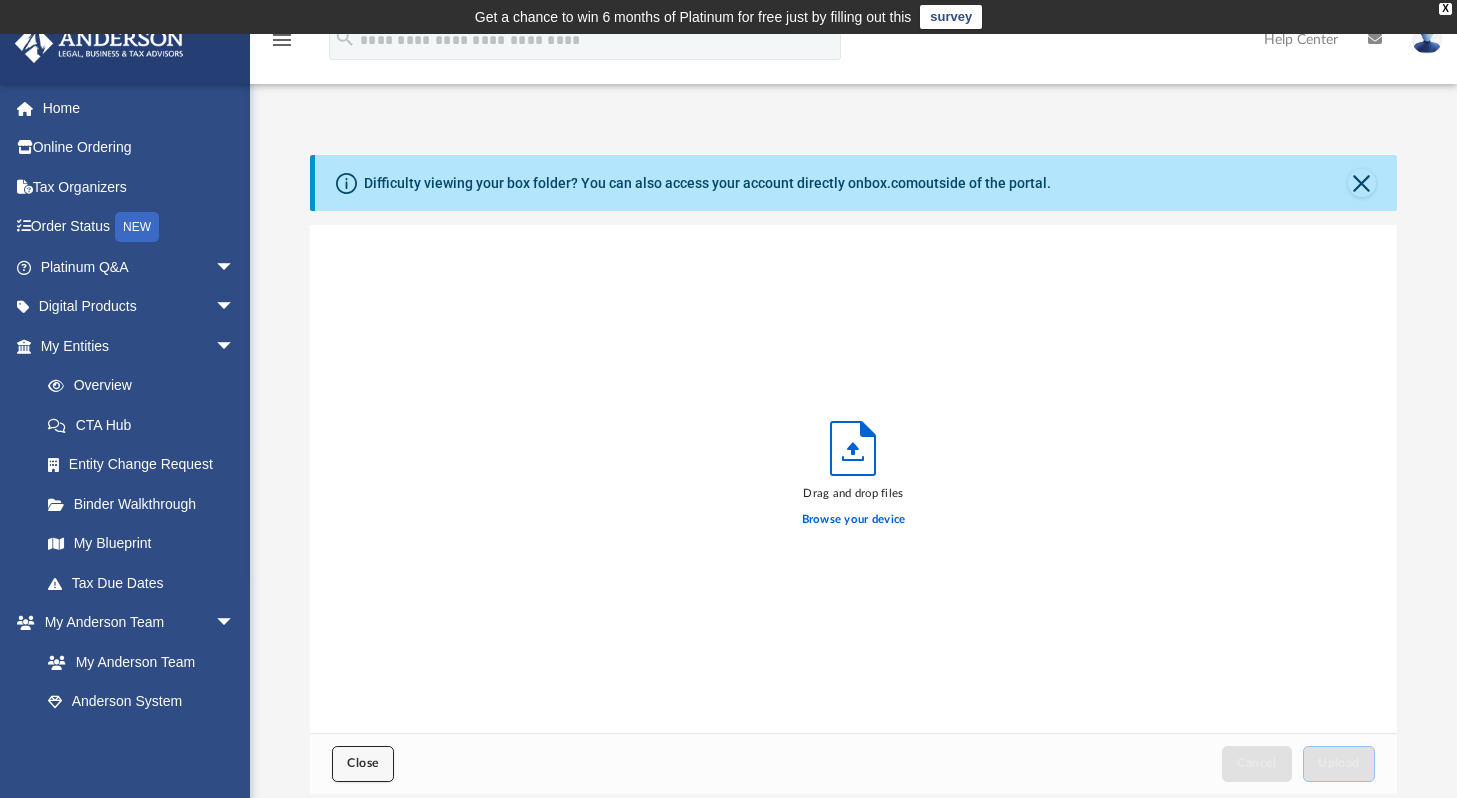 click on "Close" at bounding box center (363, 763) 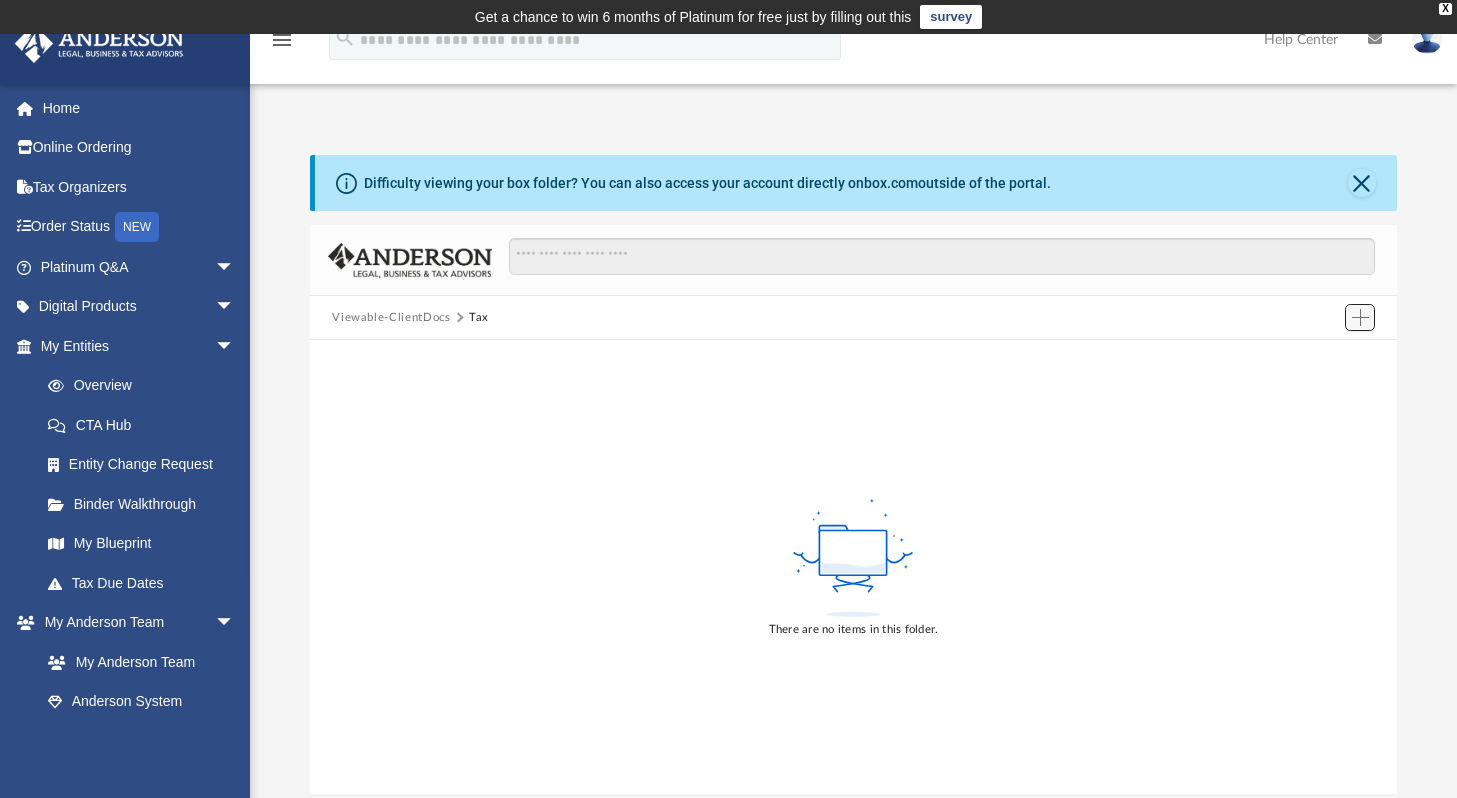 click at bounding box center (1360, 318) 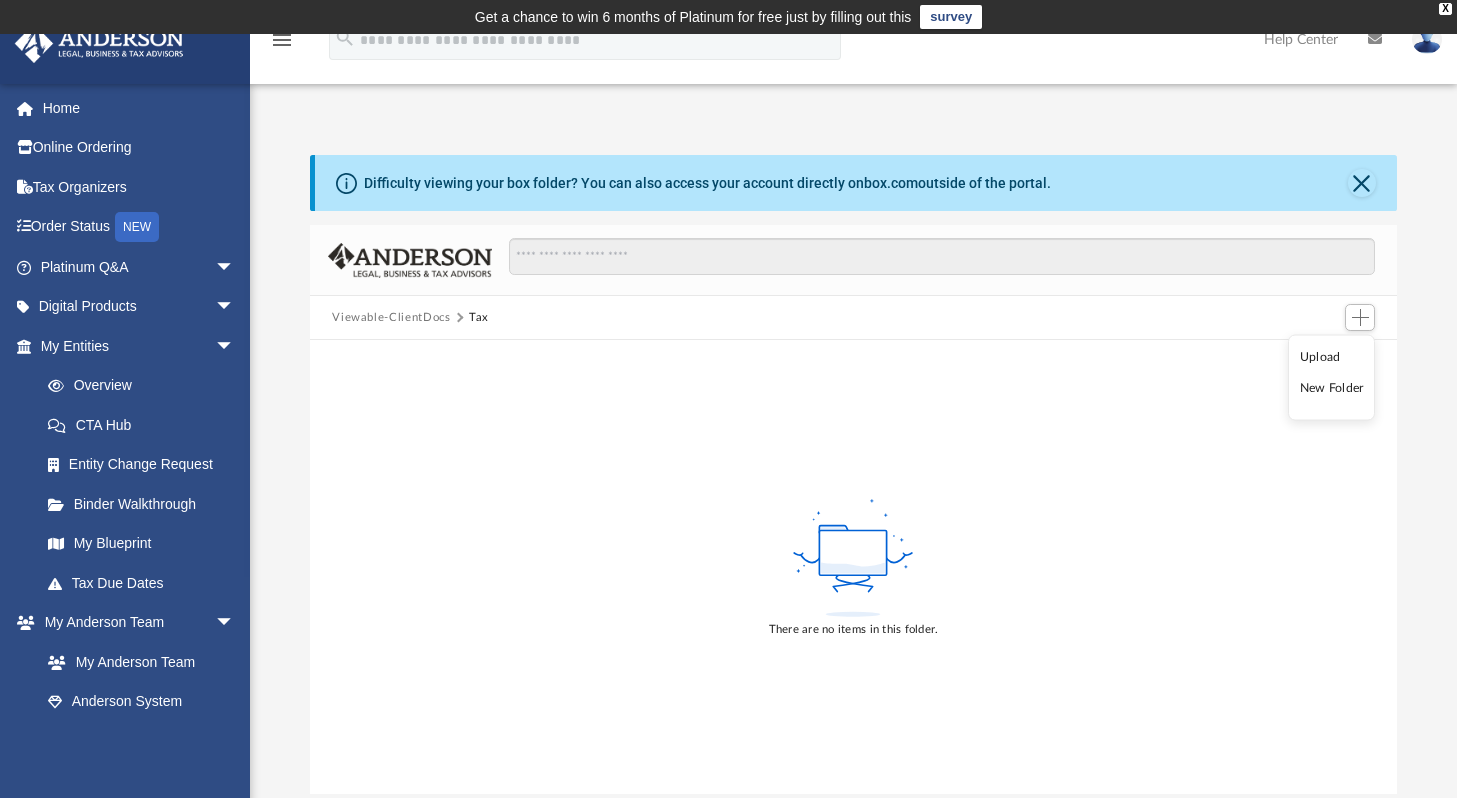 click on "New Folder" at bounding box center (1332, 388) 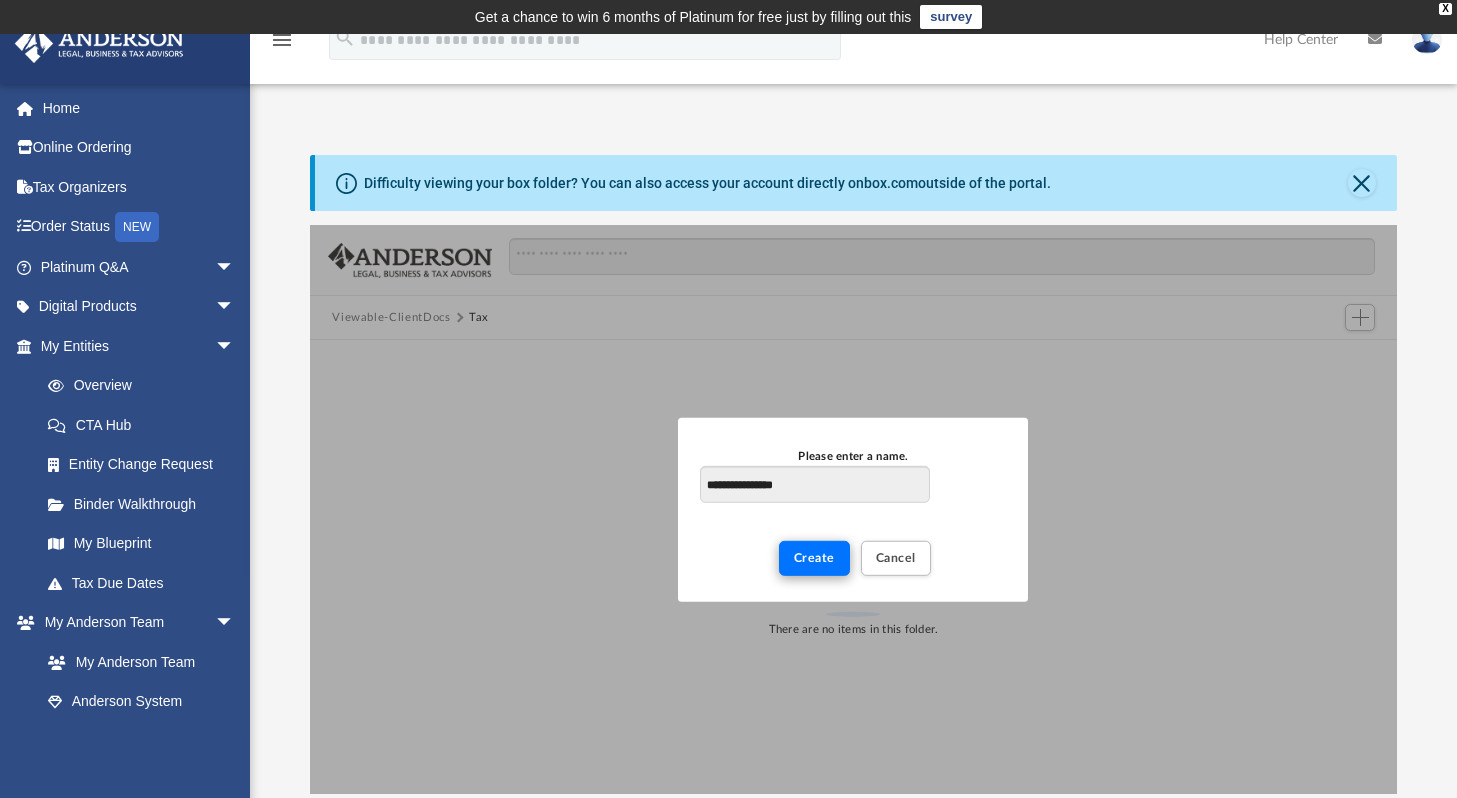 type on "**********" 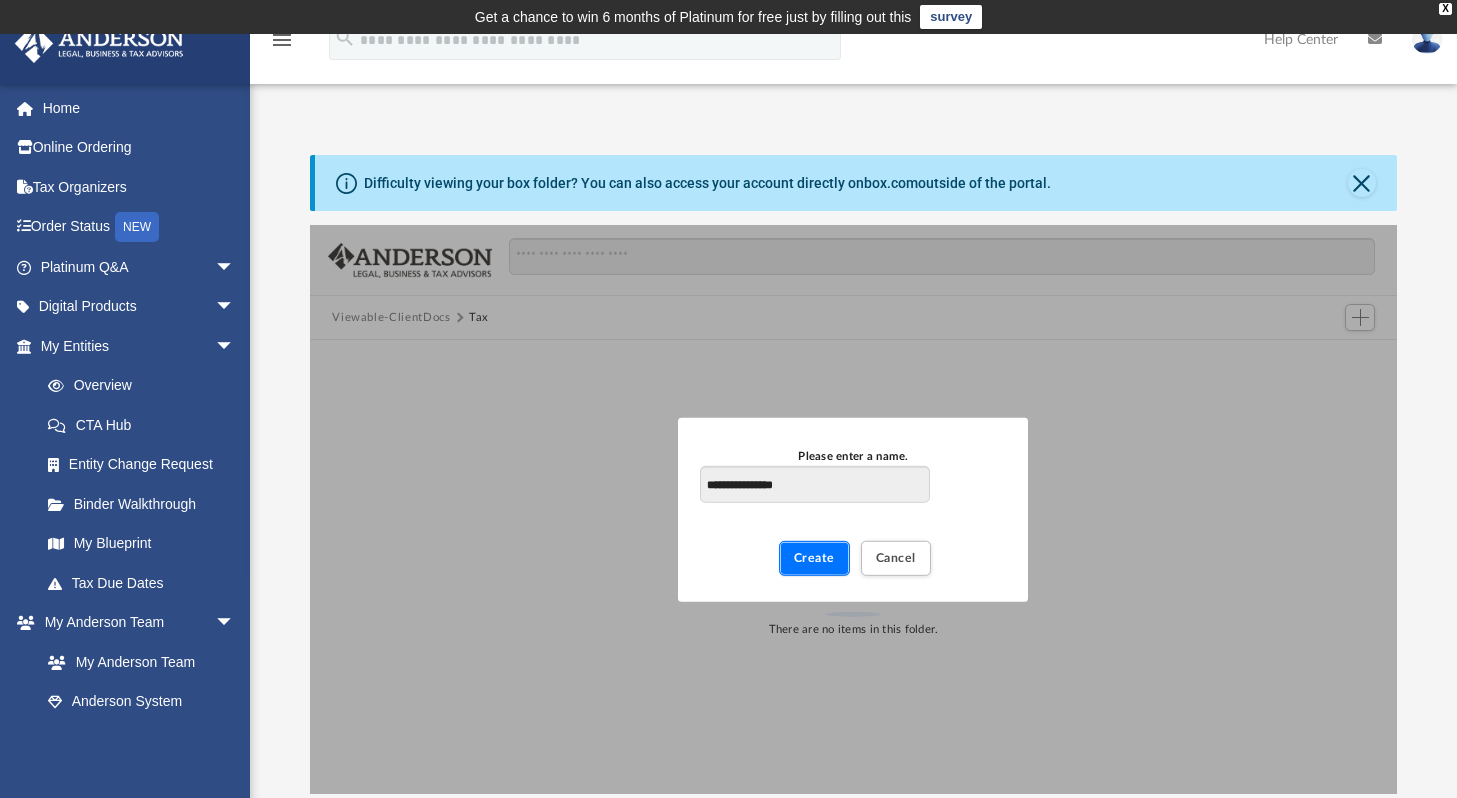 click on "Create" at bounding box center (814, 557) 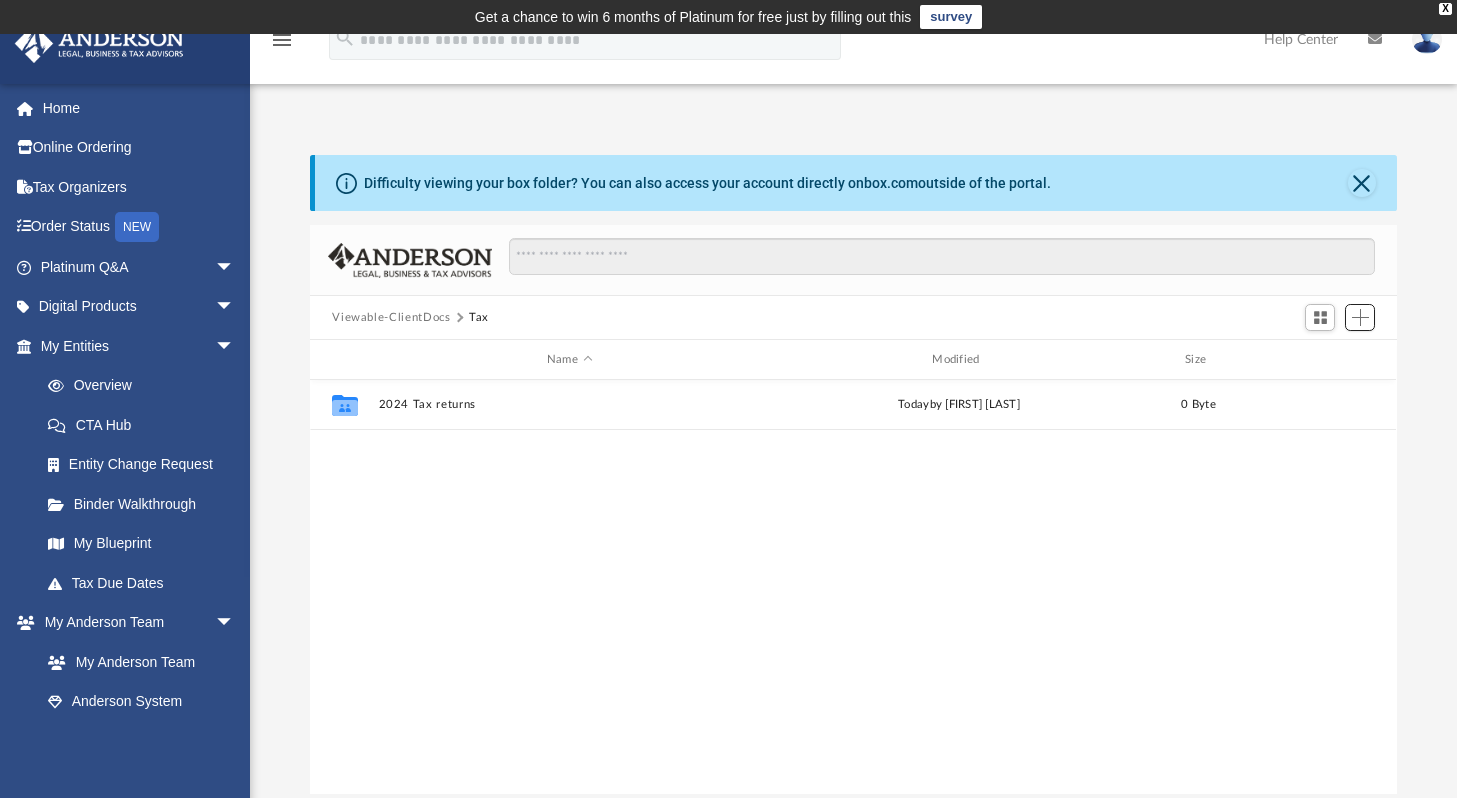 scroll, scrollTop: 16, scrollLeft: 15, axis: both 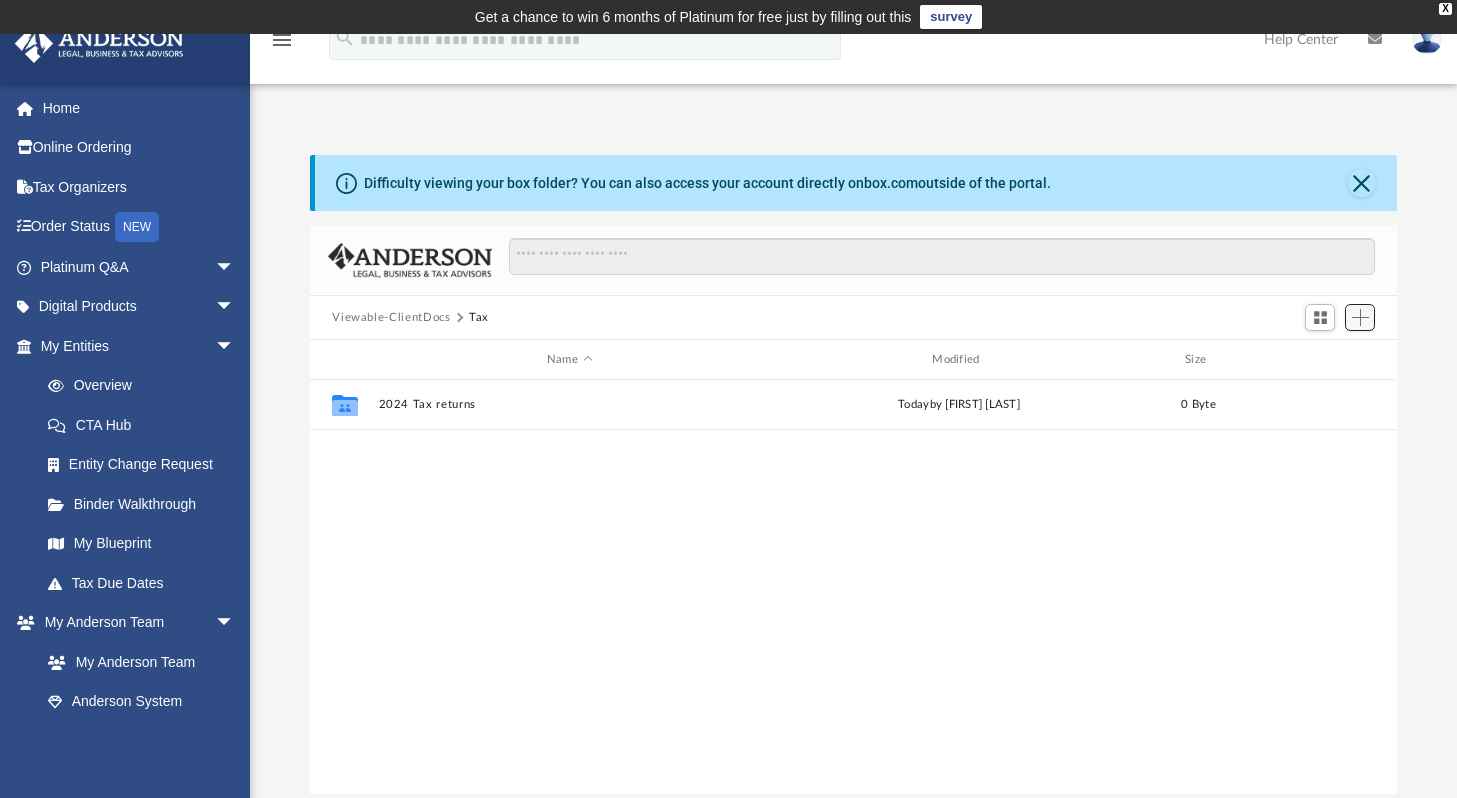 click at bounding box center (1360, 317) 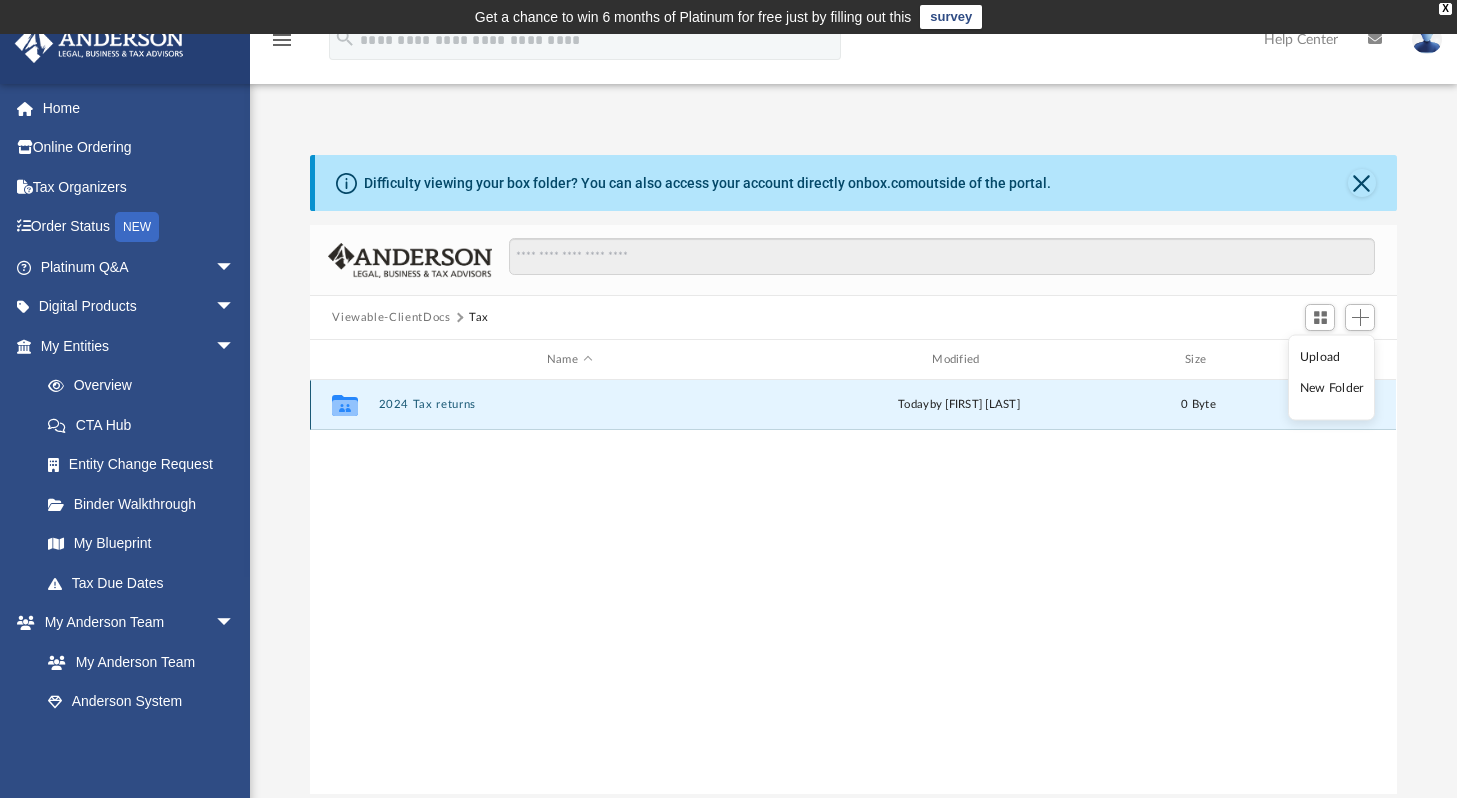 click on "2024 Tax returns" at bounding box center (569, 404) 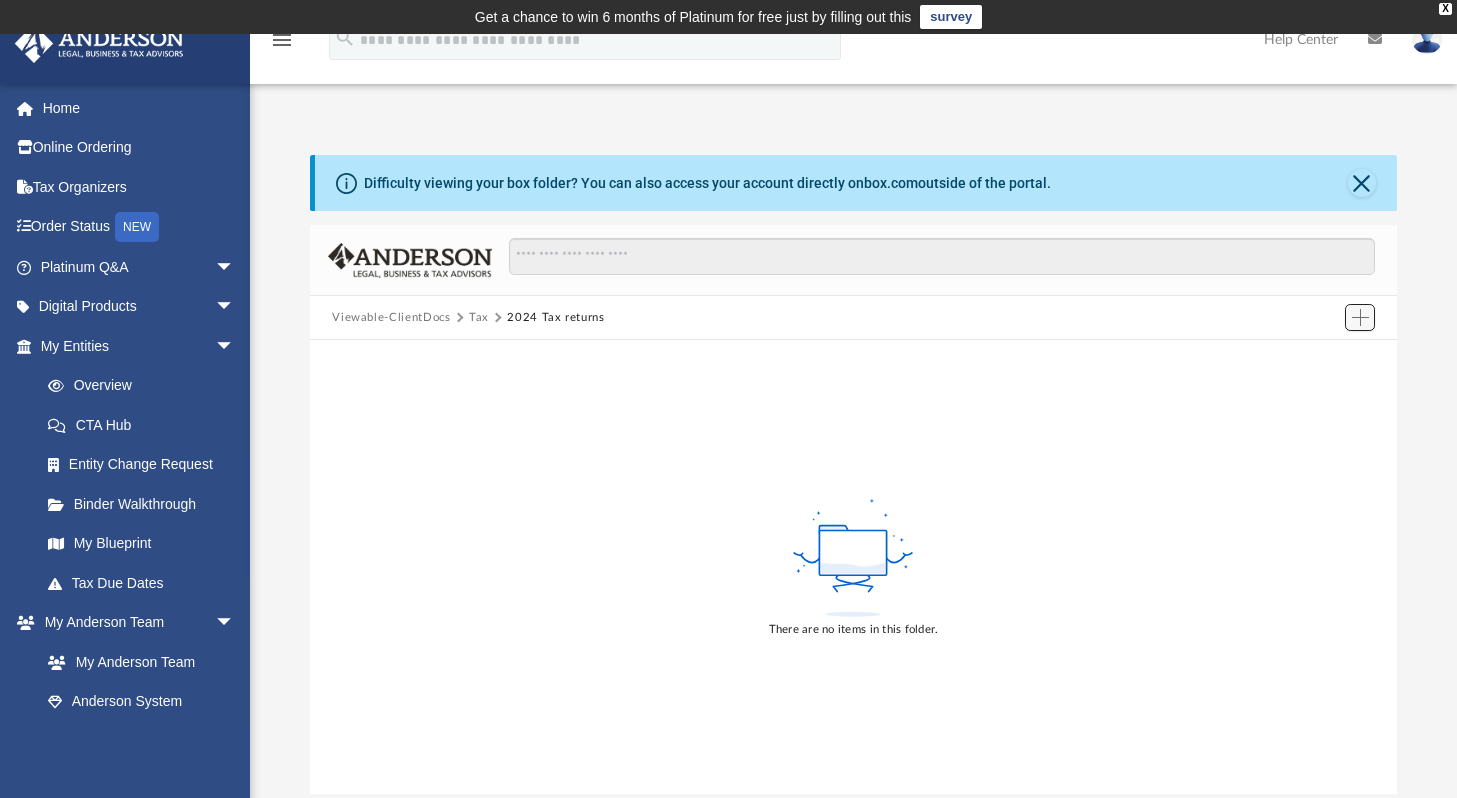 click at bounding box center (1360, 318) 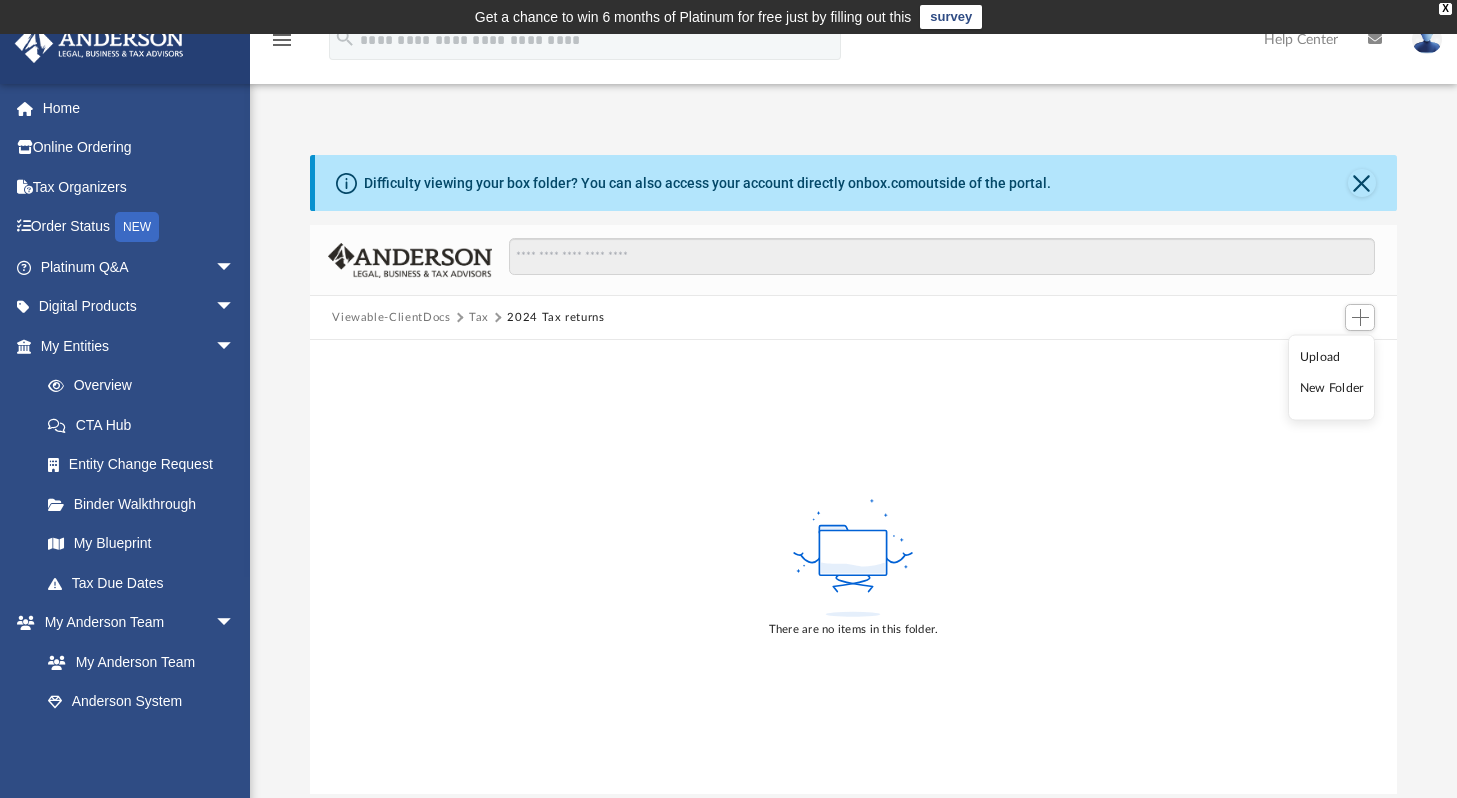click on "Upload" at bounding box center [1332, 356] 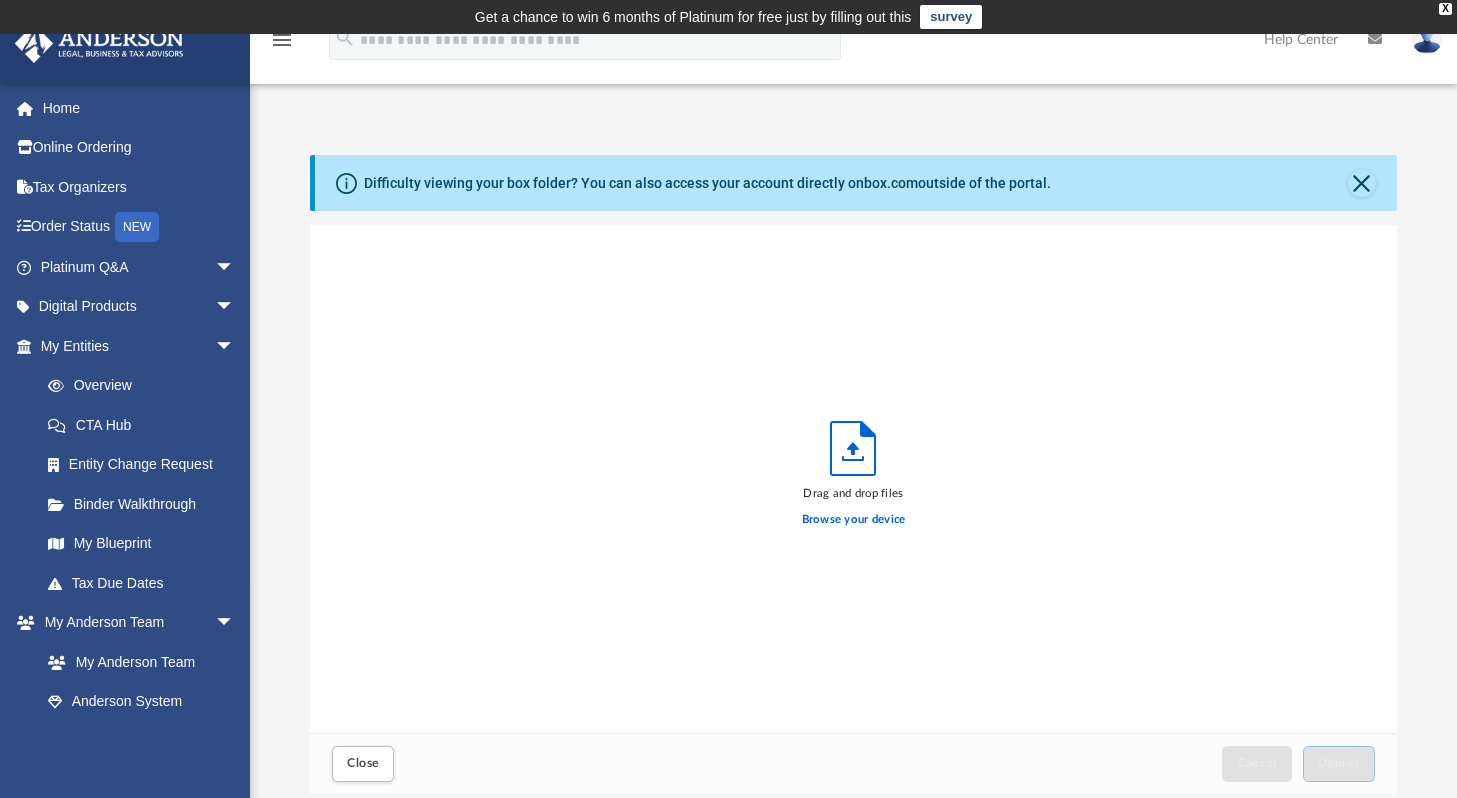 scroll, scrollTop: 16, scrollLeft: 15, axis: both 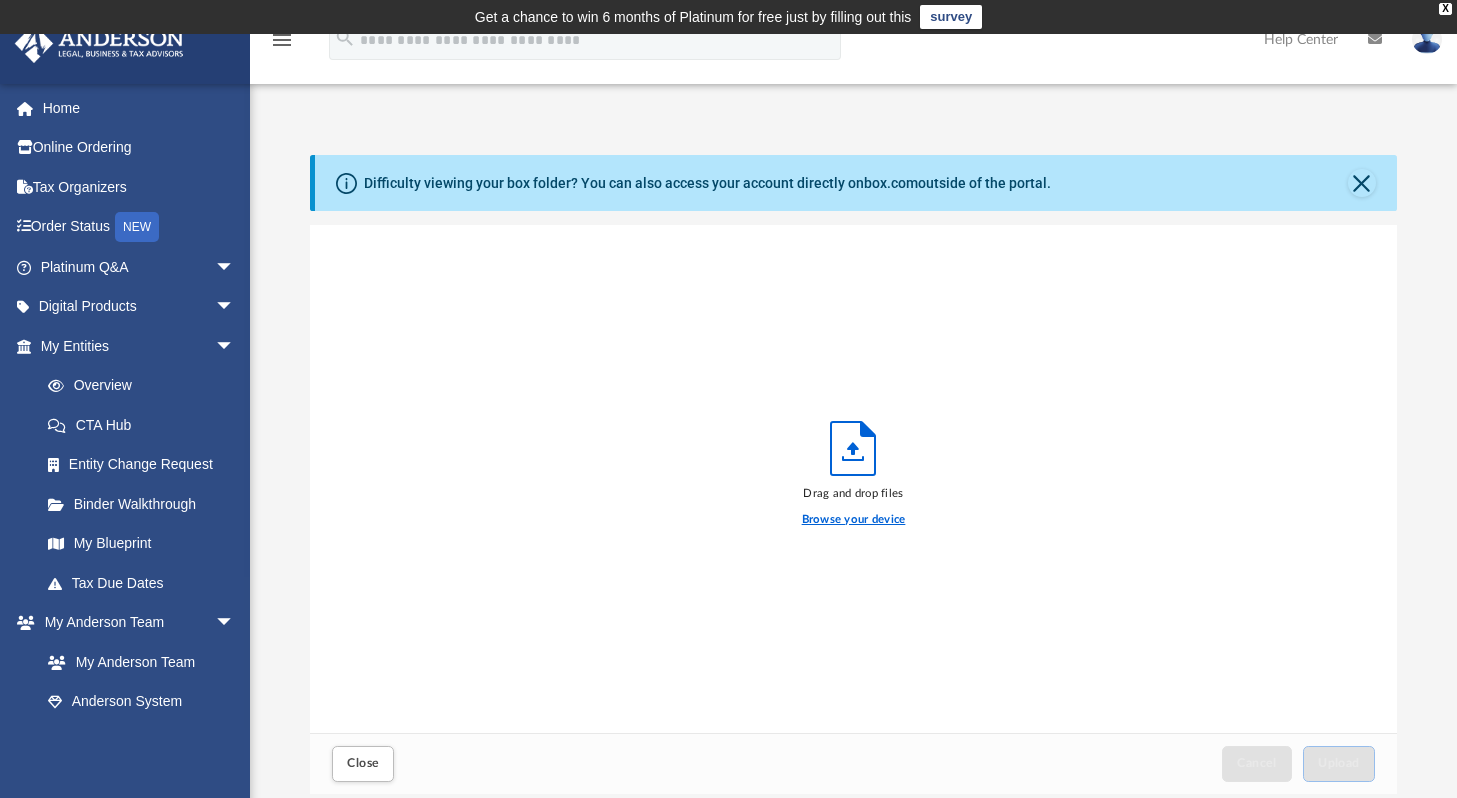 click on "Browse your device" at bounding box center (854, 520) 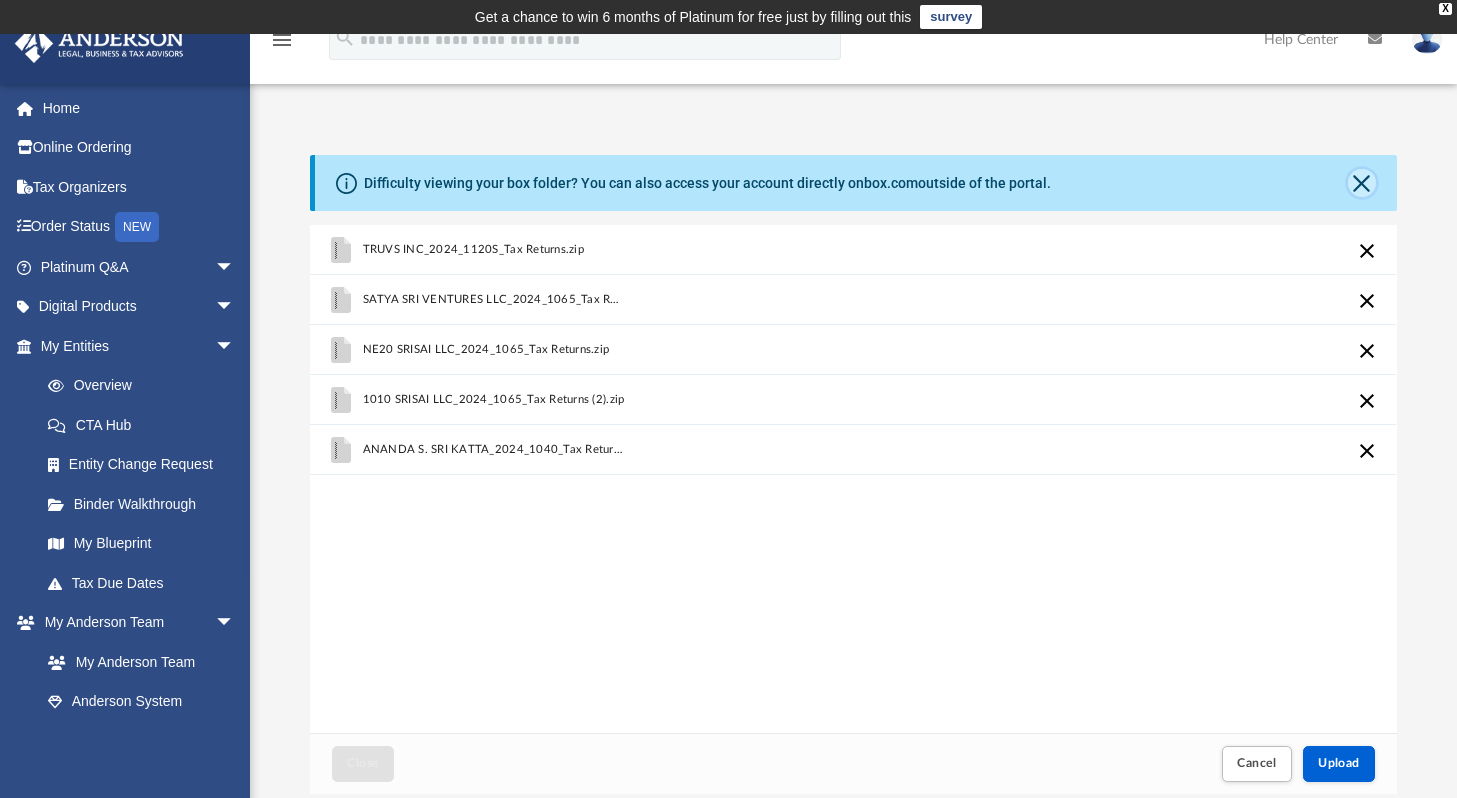 click 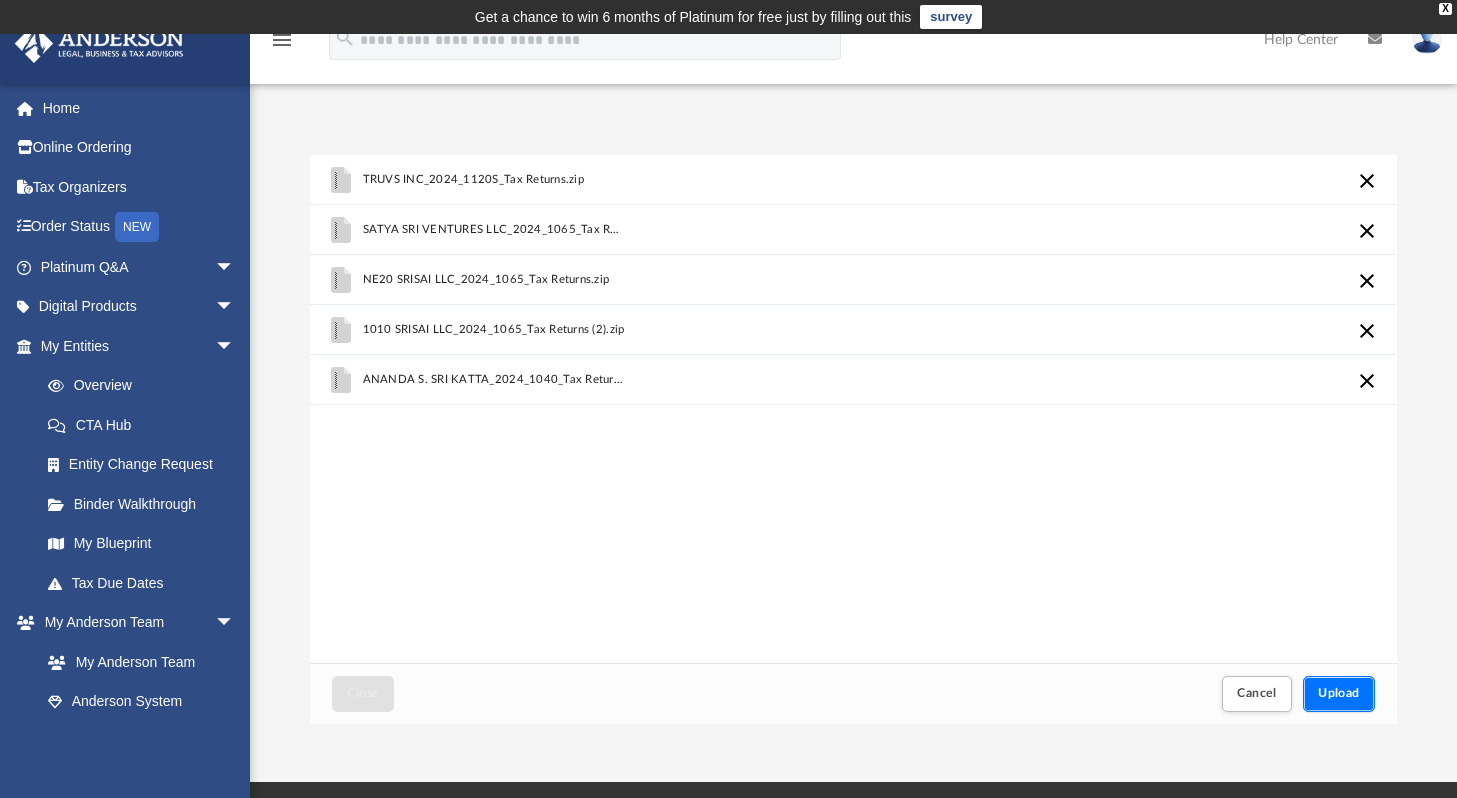 click on "Upload" at bounding box center [1339, 693] 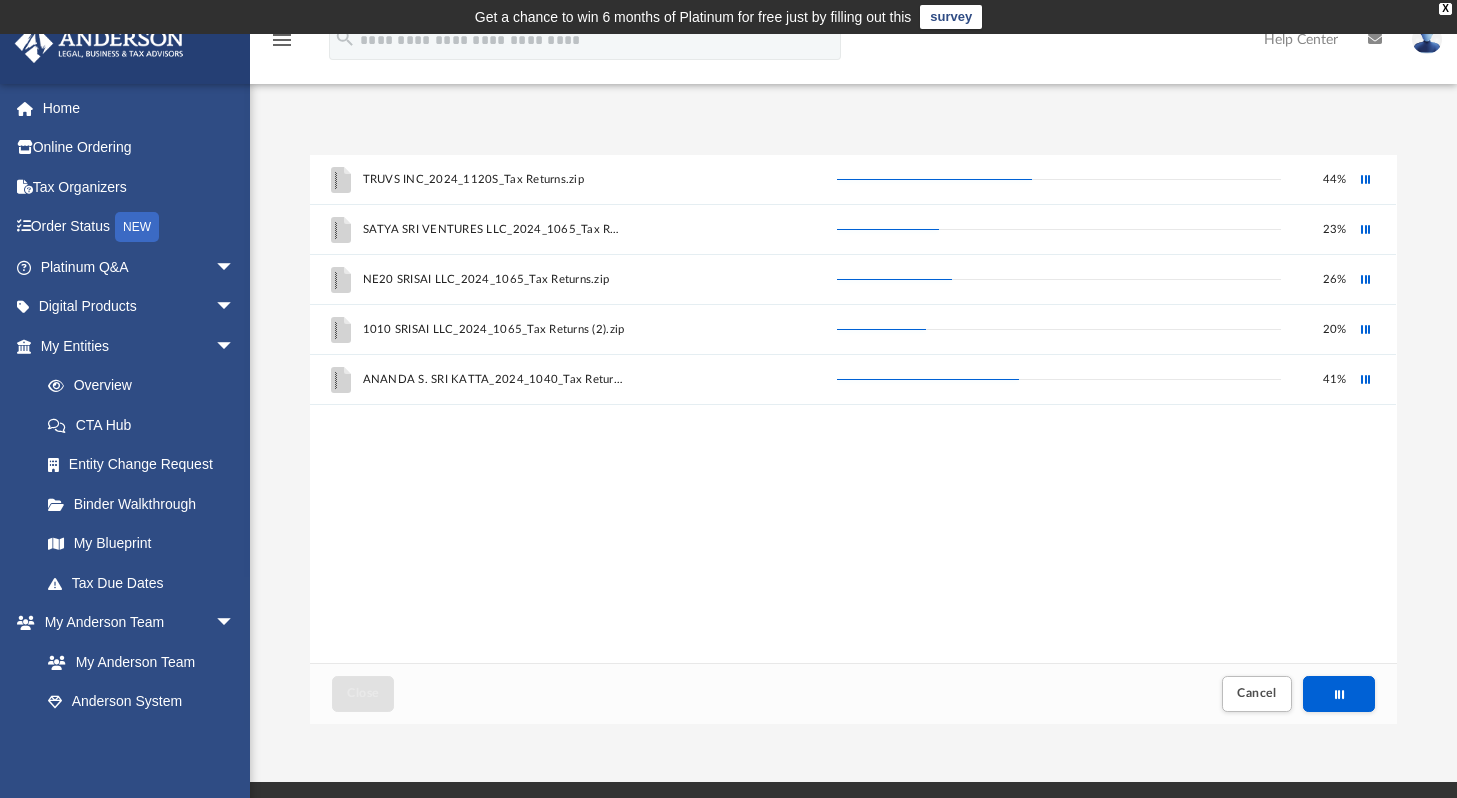 drag, startPoint x: 1082, startPoint y: 517, endPoint x: 957, endPoint y: 459, distance: 137.80058 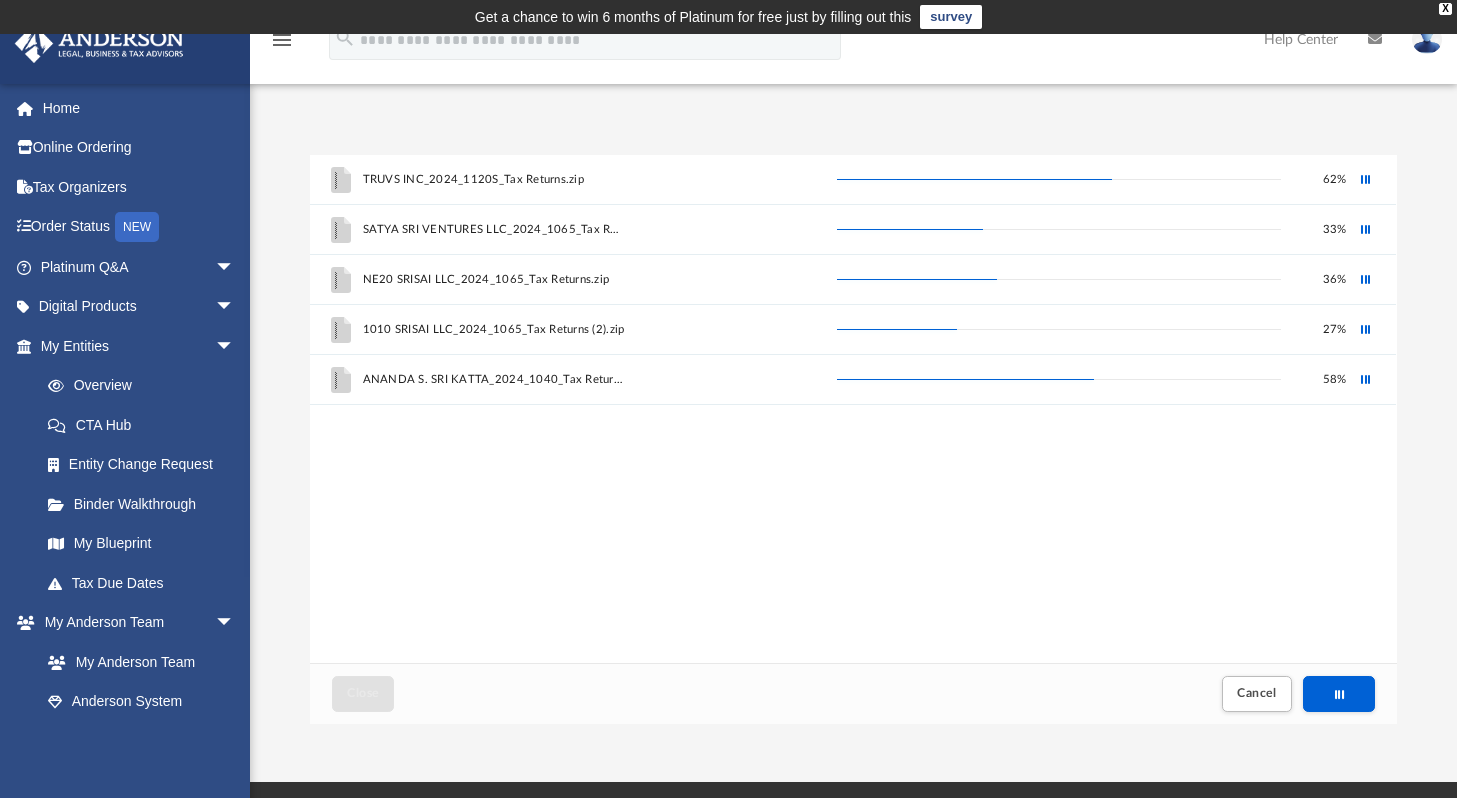 click on "TRUVS INC_2024_1120S_Tax Returns.zip 62 % SATYA SRI VENTURES LLC_2024_1065_Tax Returns (1).zip 33 % NE20 SRISAI LLC_2024_1065_Tax Returns.zip 36 % 1010 SRISAI LLC_2024_1065_Tax Returns (2).zip 27 % ANANDA S. SRI KATTA_2024_1040_Tax Returns.zip 58 %" at bounding box center [853, 409] 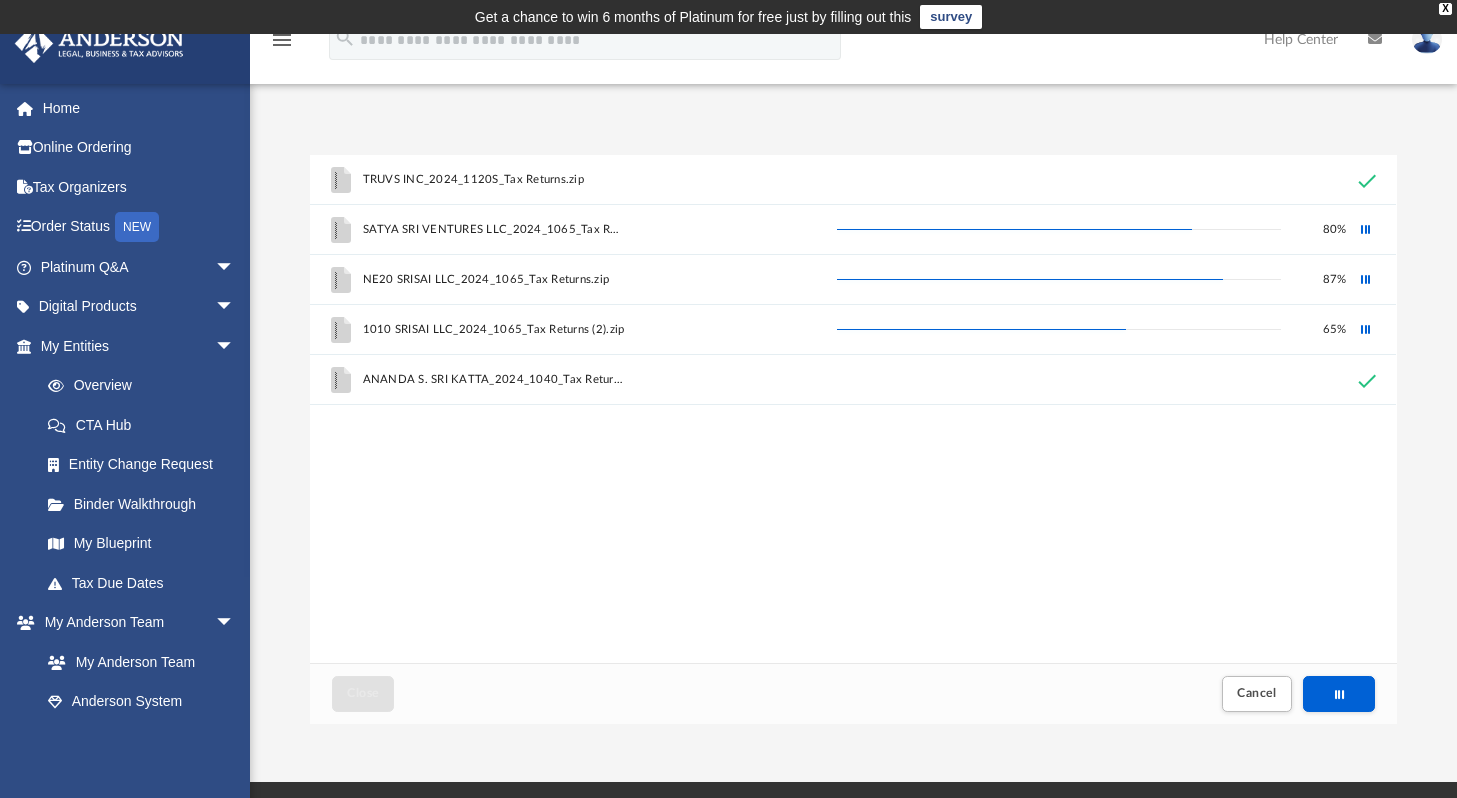 click on "TRUVS INC_2024_1120S_Tax Returns.zip SATYA SRI VENTURES LLC_2024_1065_Tax Returns (1).zip 80 % NE20 SRISAI LLC_2024_1065_Tax Returns.zip 87 % 1010 SRISAI LLC_2024_1065_Tax Returns (2).zip 65 % ANANDA S. SRI KATTA_2024_1040_Tax Returns.zip" at bounding box center [853, 409] 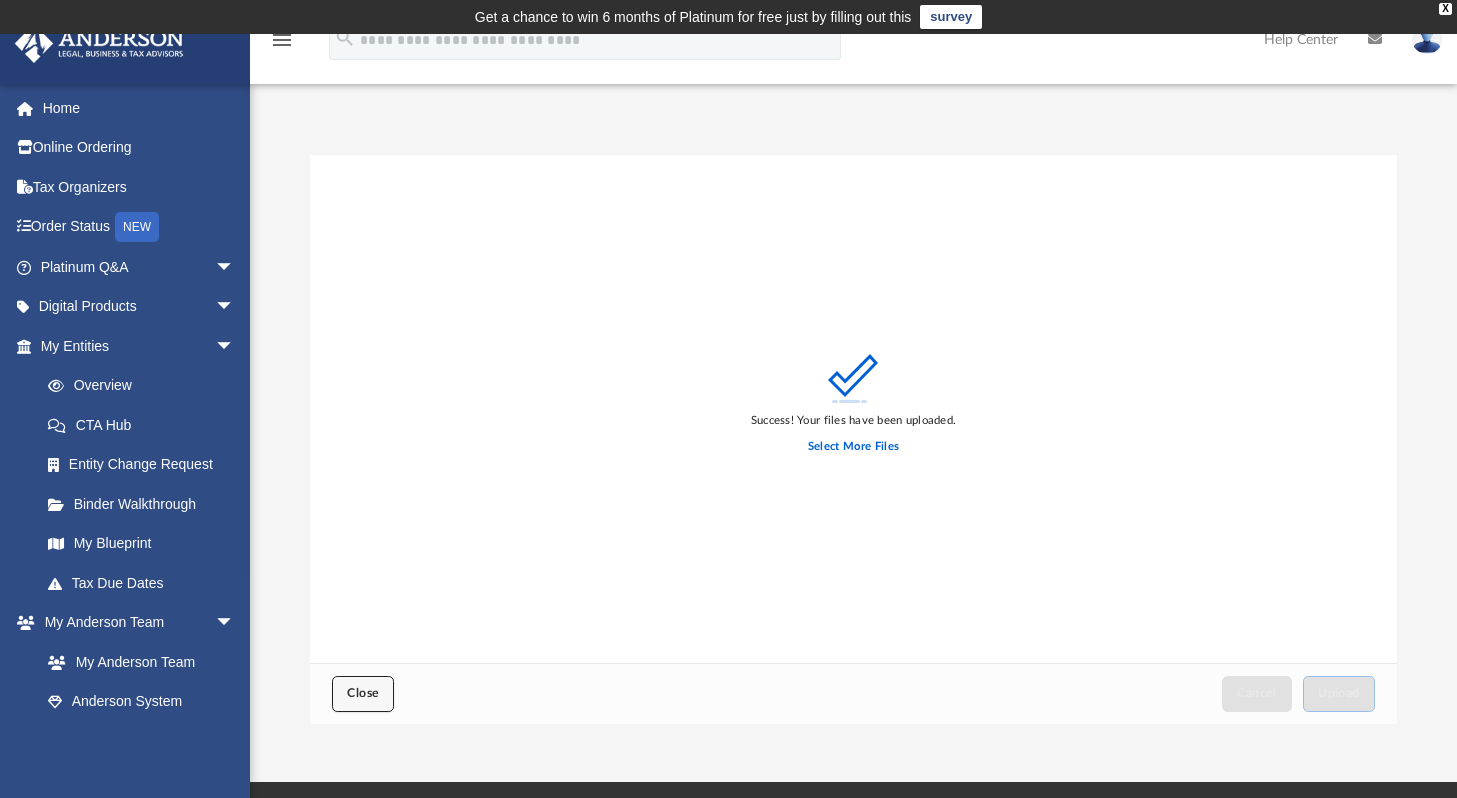 click on "Close" at bounding box center (363, 693) 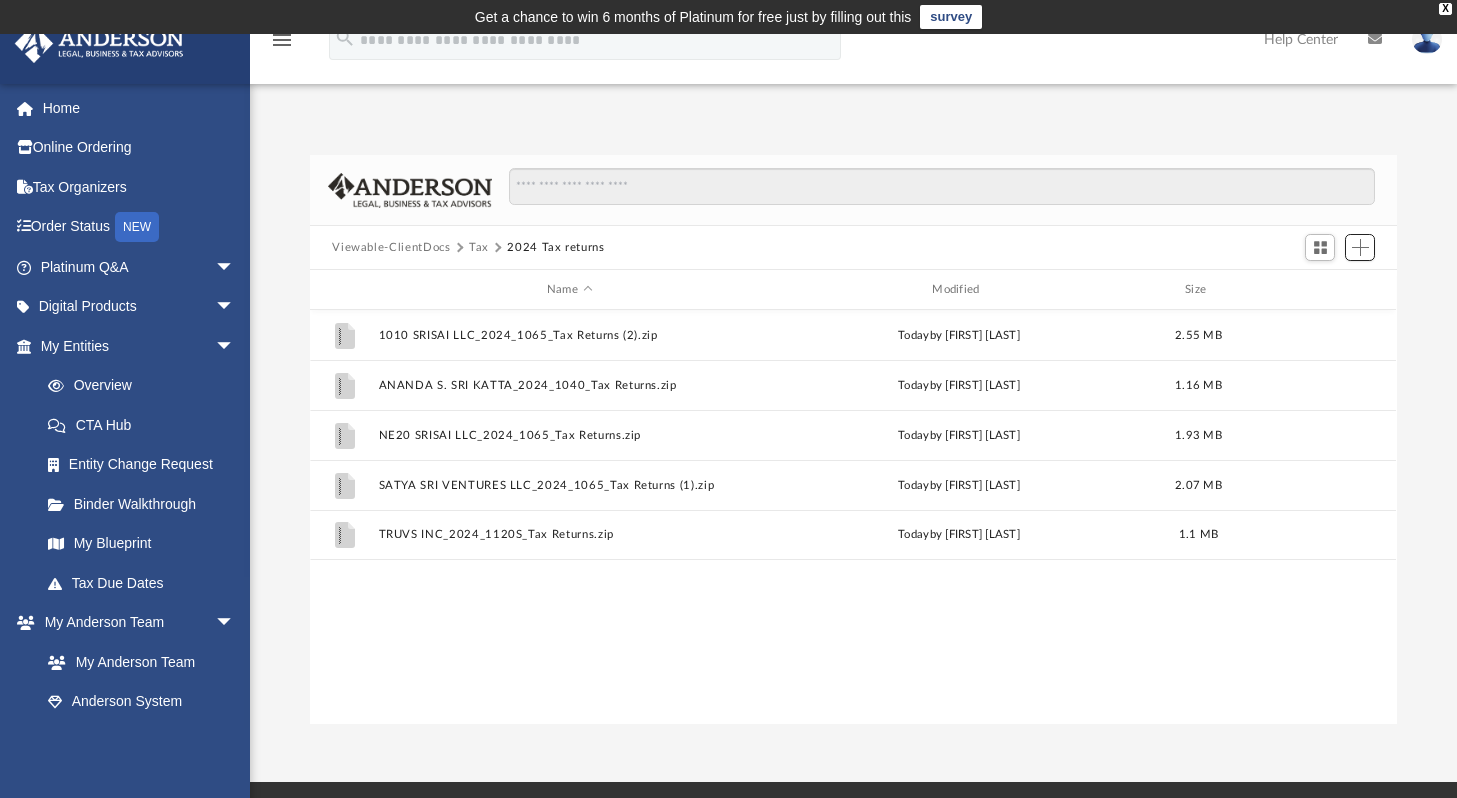 scroll, scrollTop: 16, scrollLeft: 15, axis: both 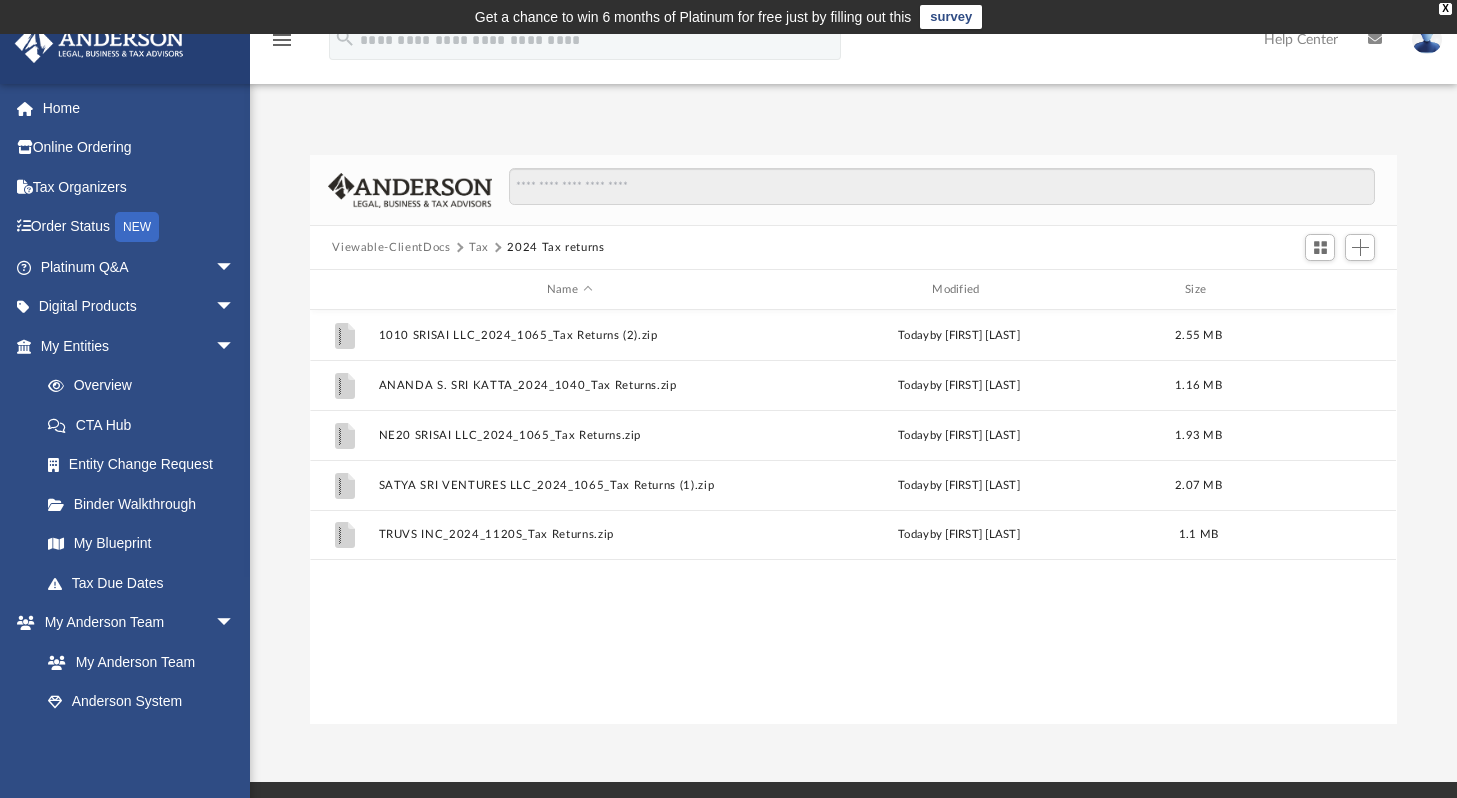 click on "Tax" at bounding box center (479, 248) 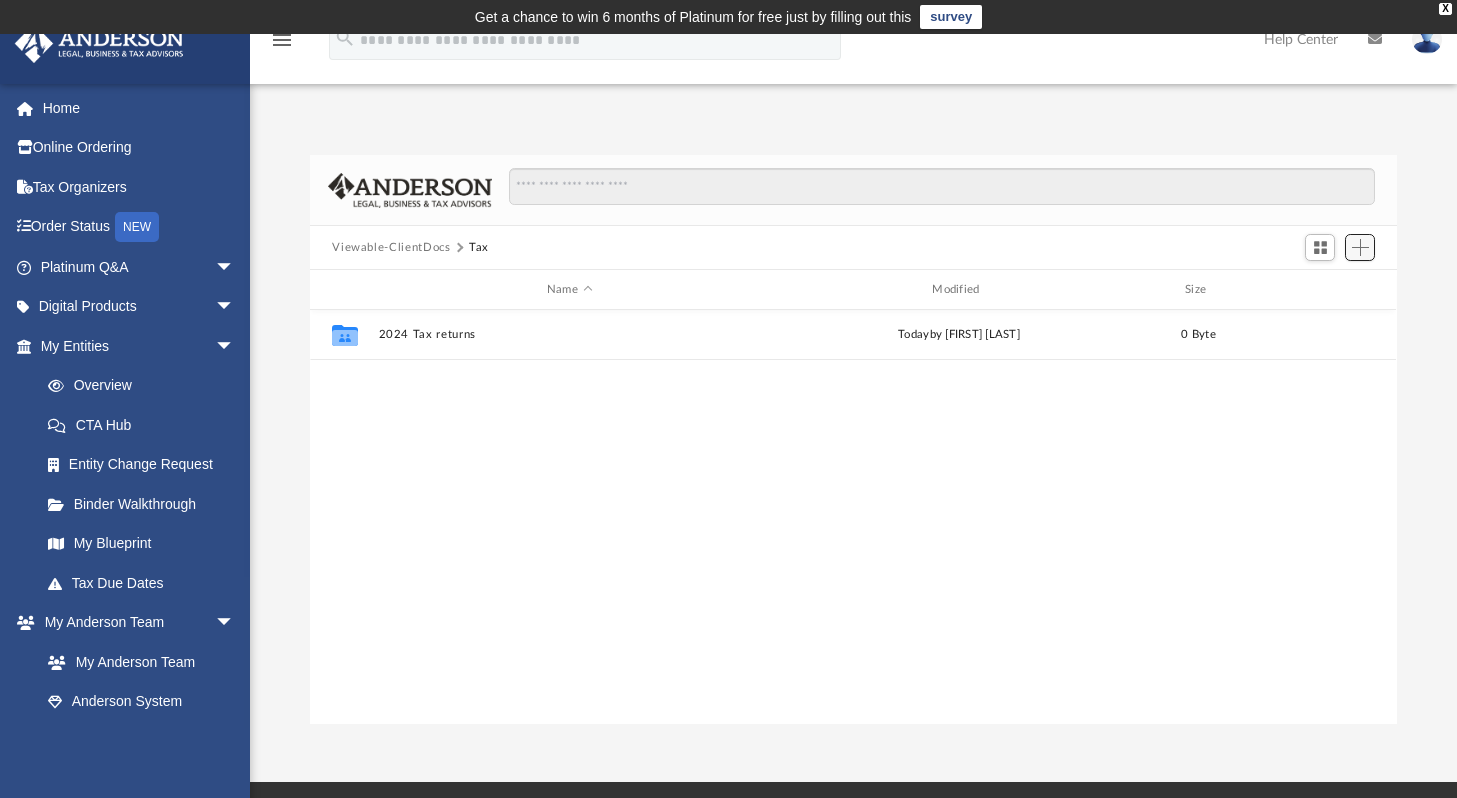 click at bounding box center [1360, 247] 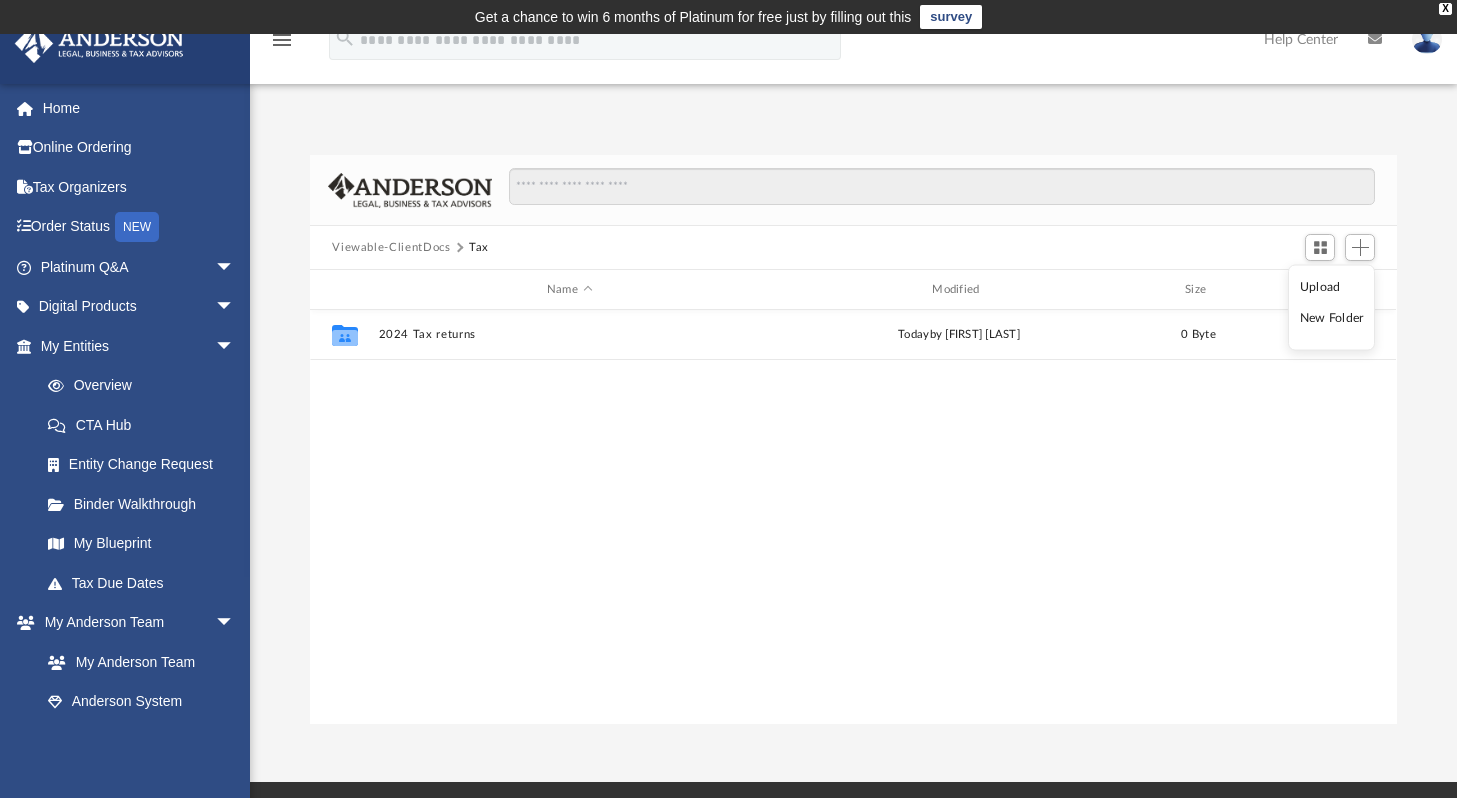 click on "New Folder" at bounding box center (1332, 318) 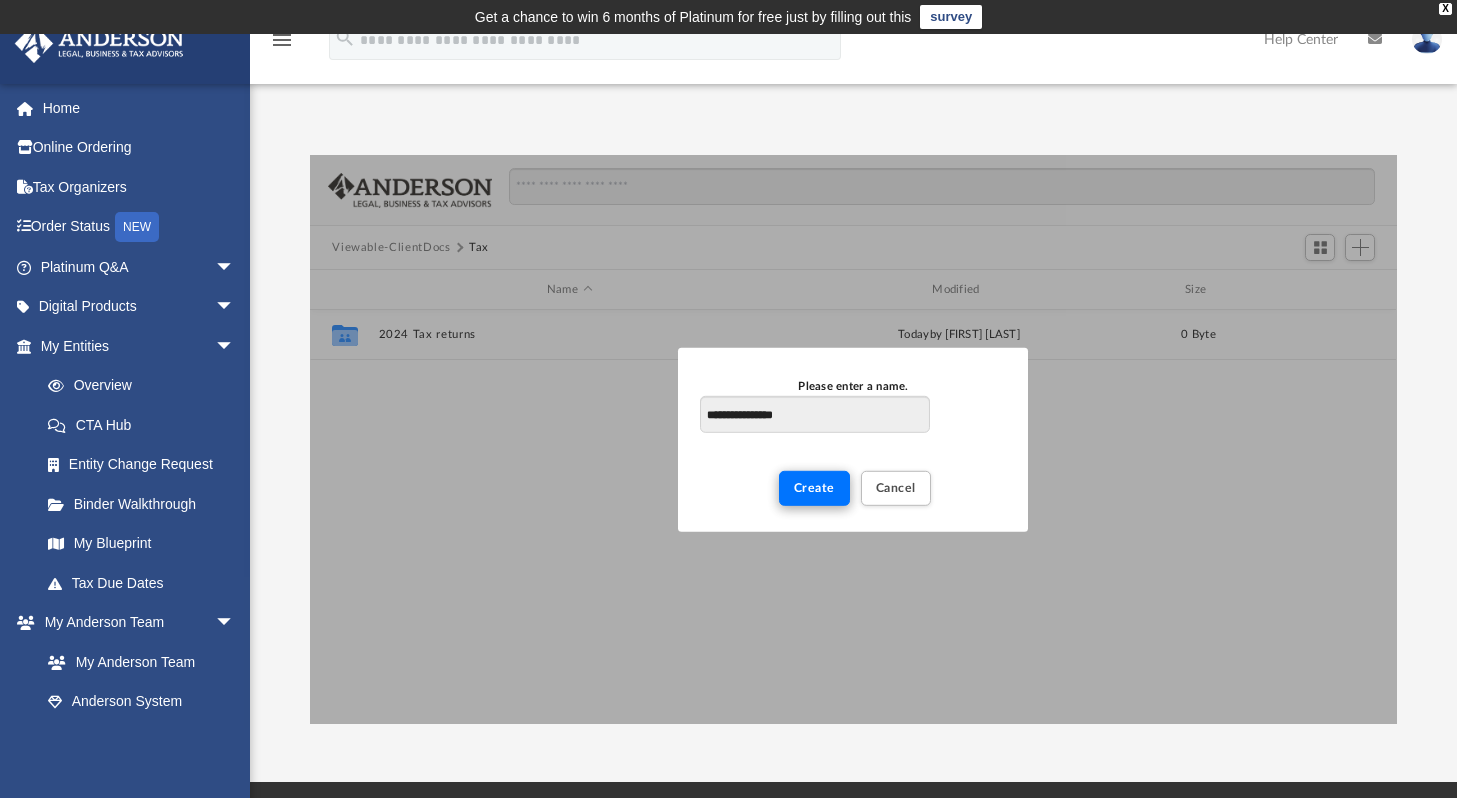 type on "**********" 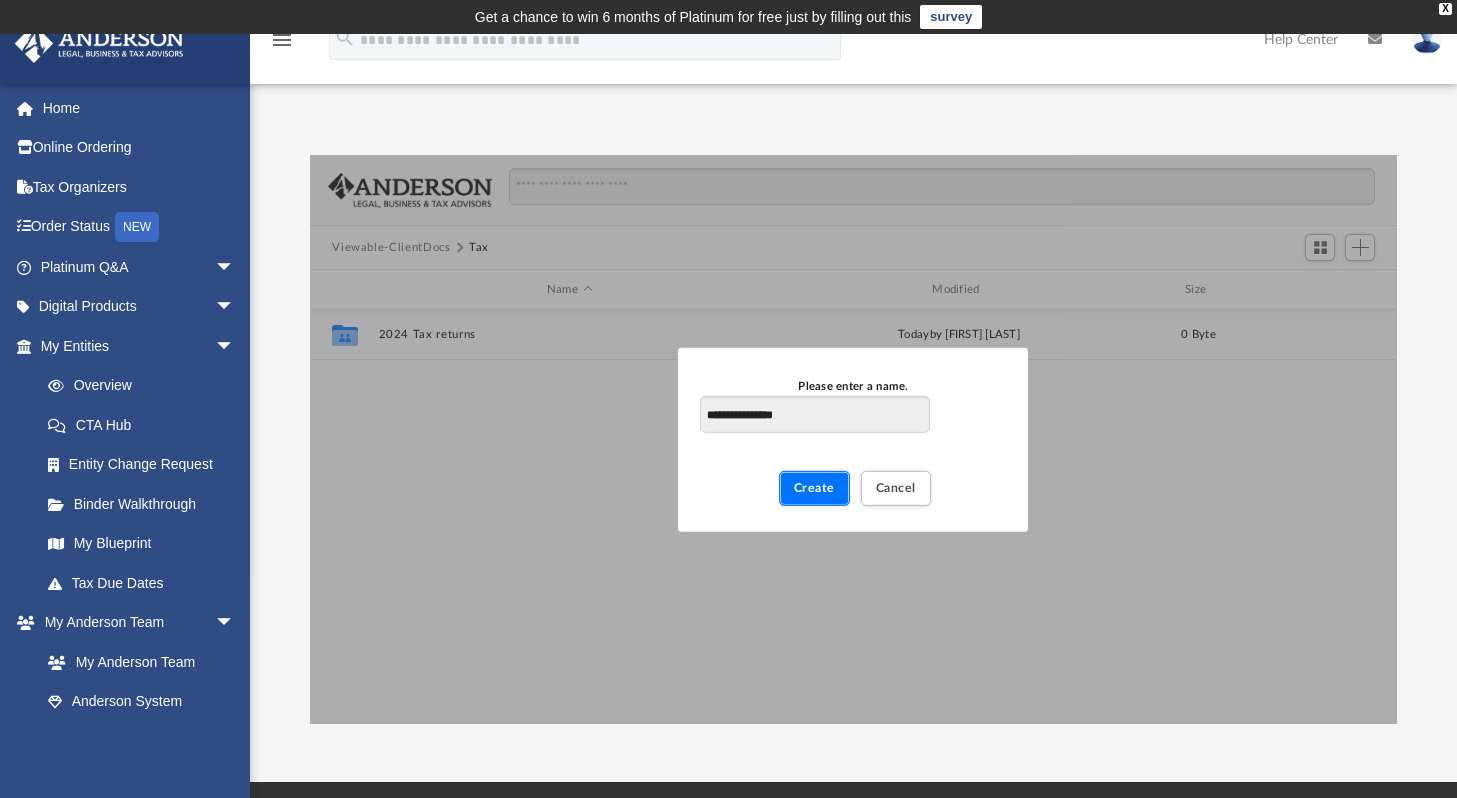 click on "Create" at bounding box center [814, 487] 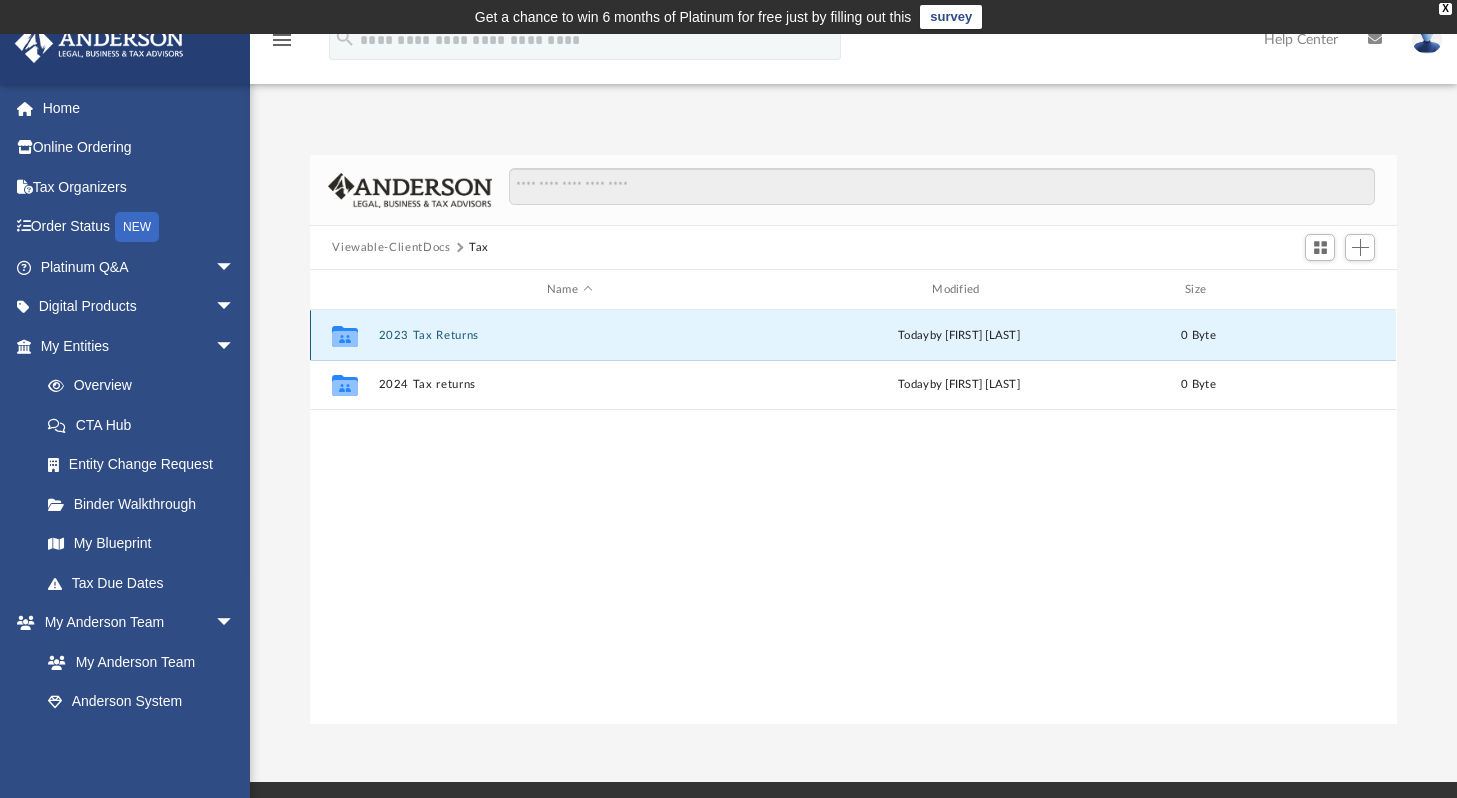 click on "2023 Tax Returns" at bounding box center [569, 335] 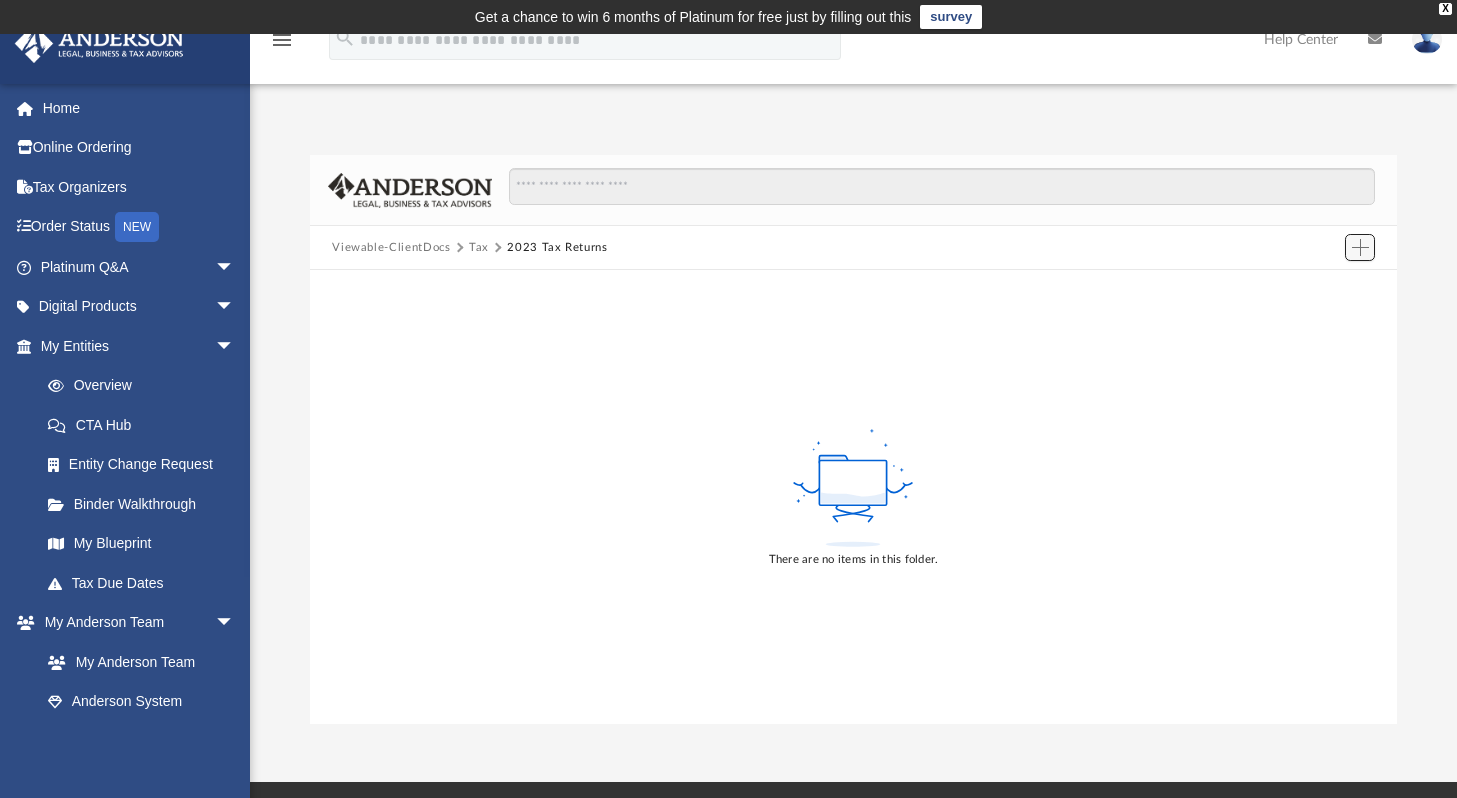 click at bounding box center (1360, 247) 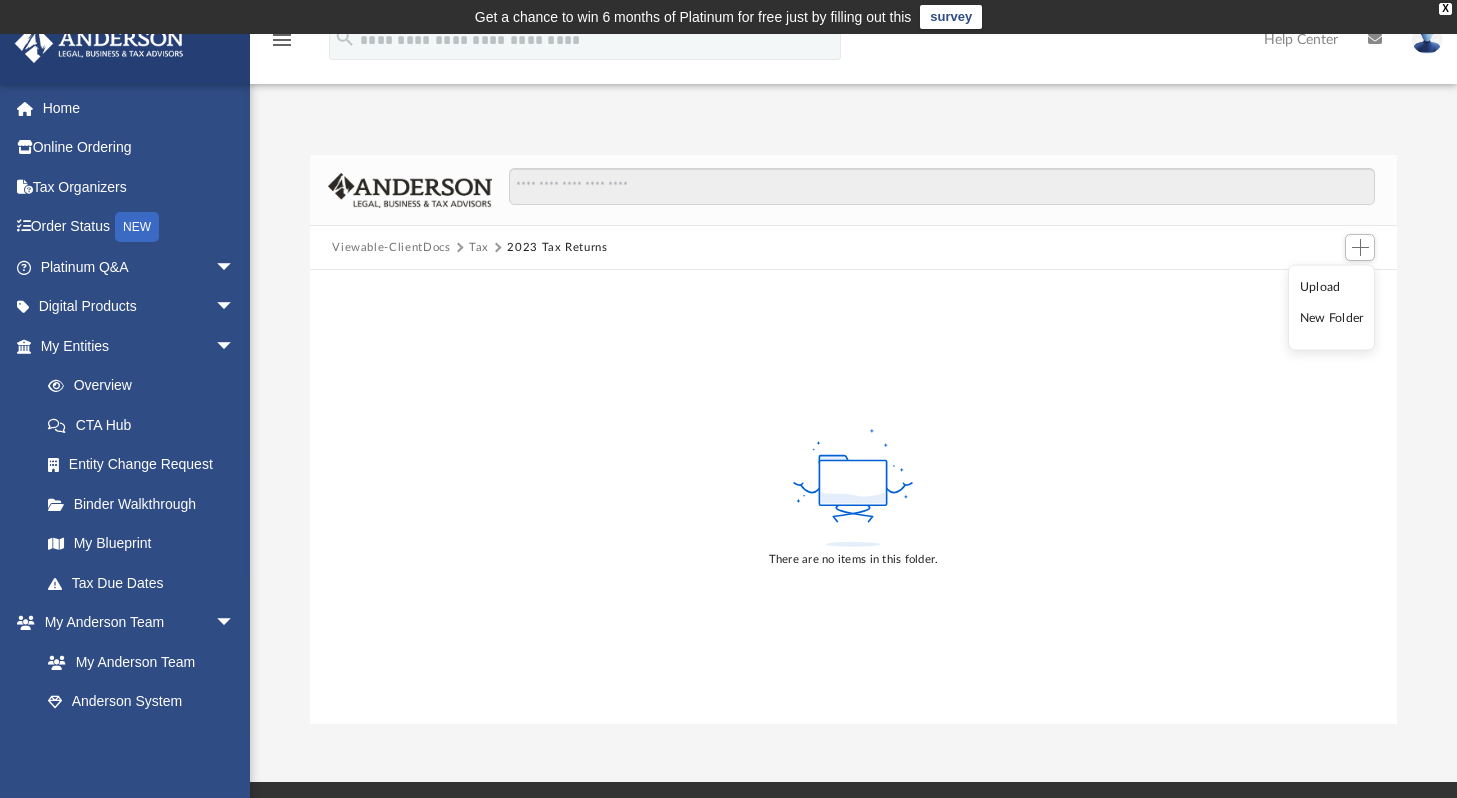 click on "Upload" at bounding box center (1332, 286) 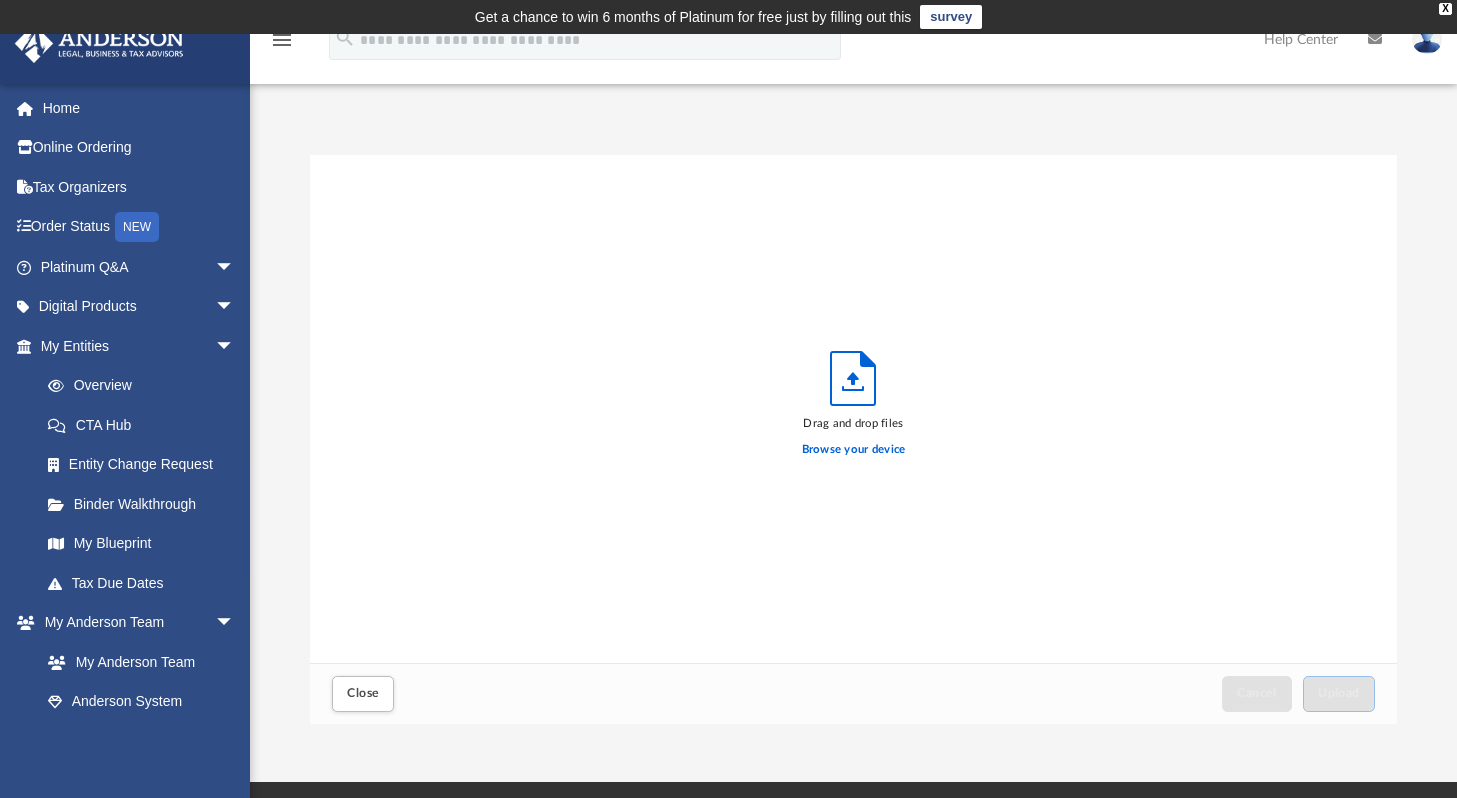 scroll, scrollTop: 16, scrollLeft: 15, axis: both 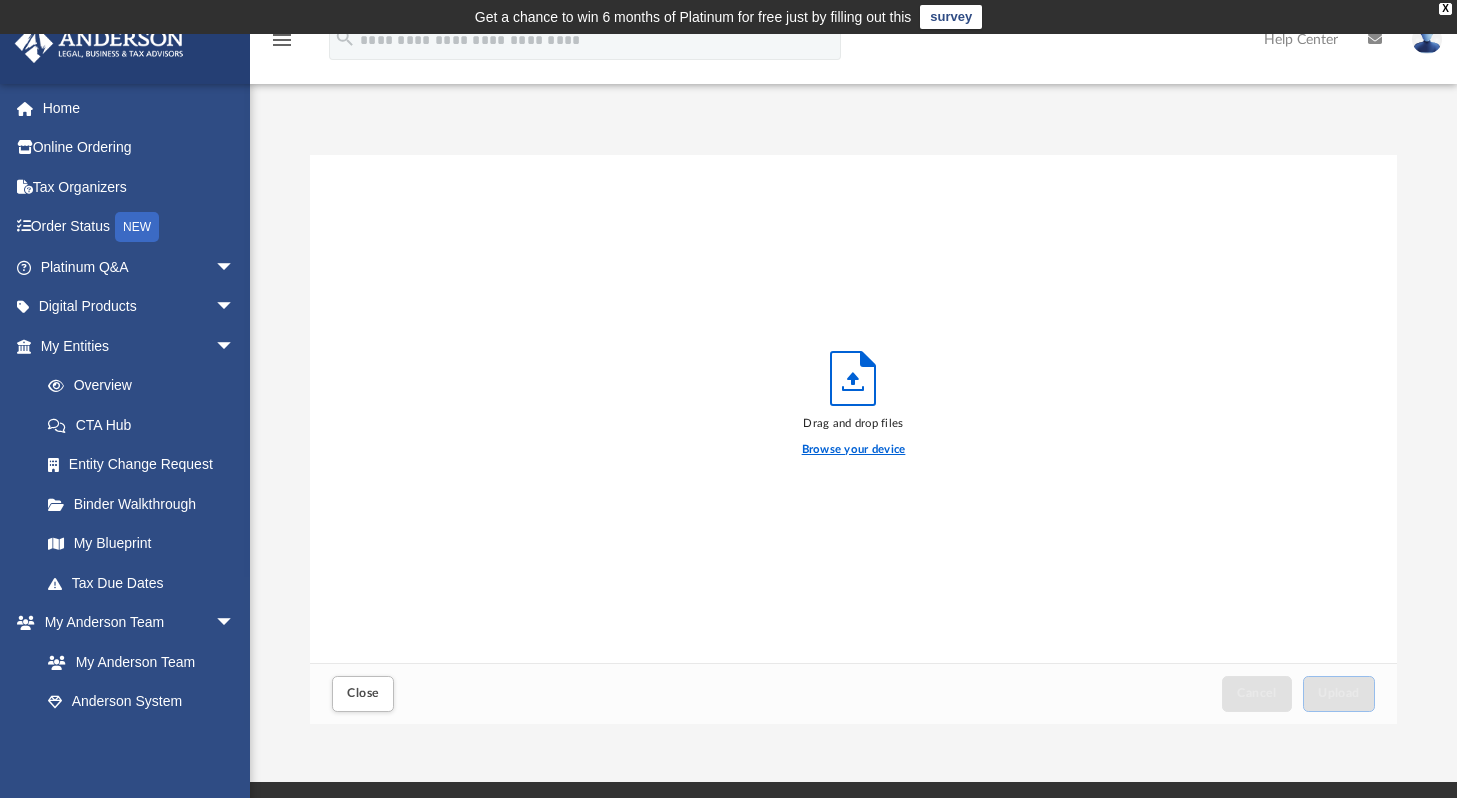 click on "Browse your device" at bounding box center [854, 450] 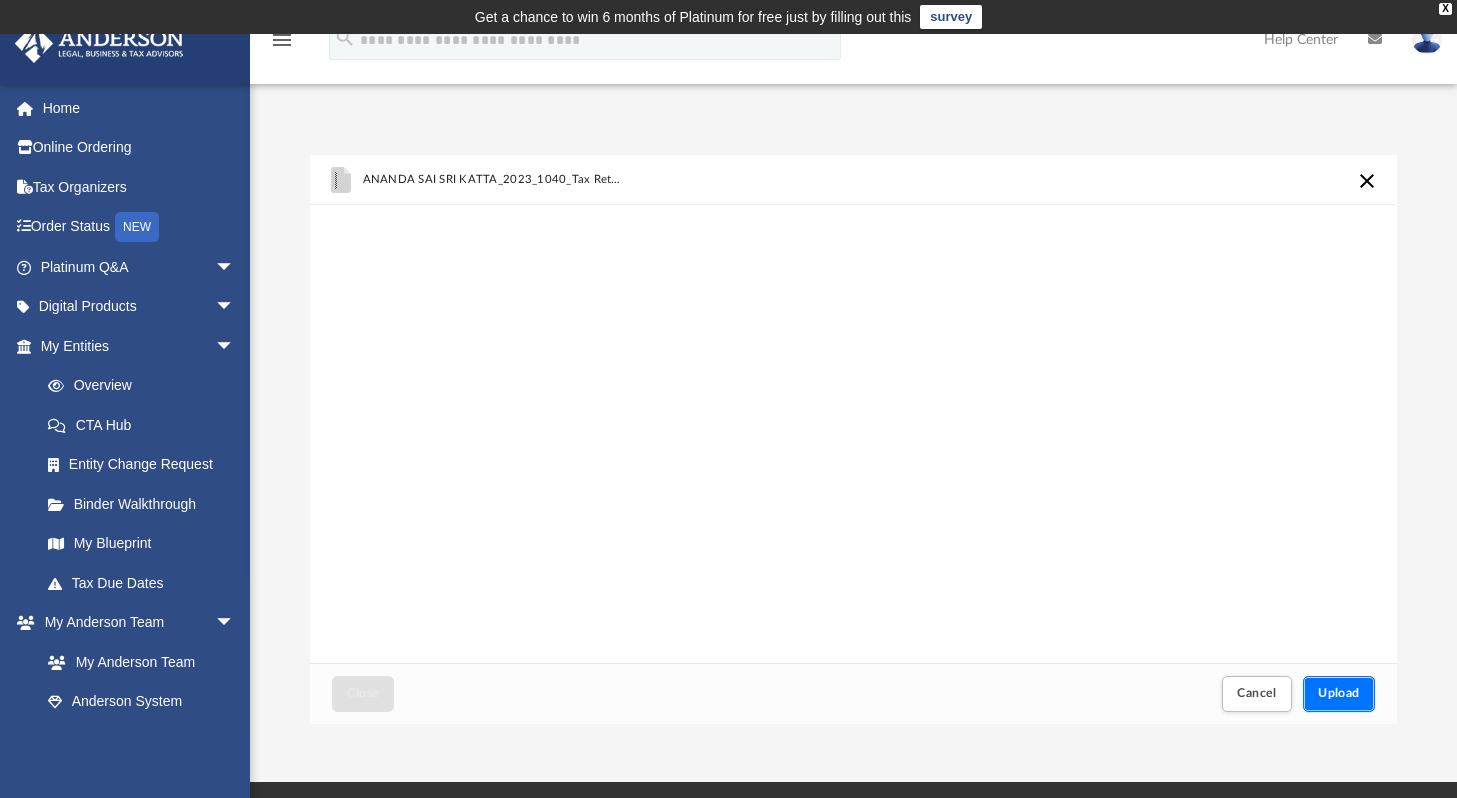 click on "Upload" at bounding box center [1339, 693] 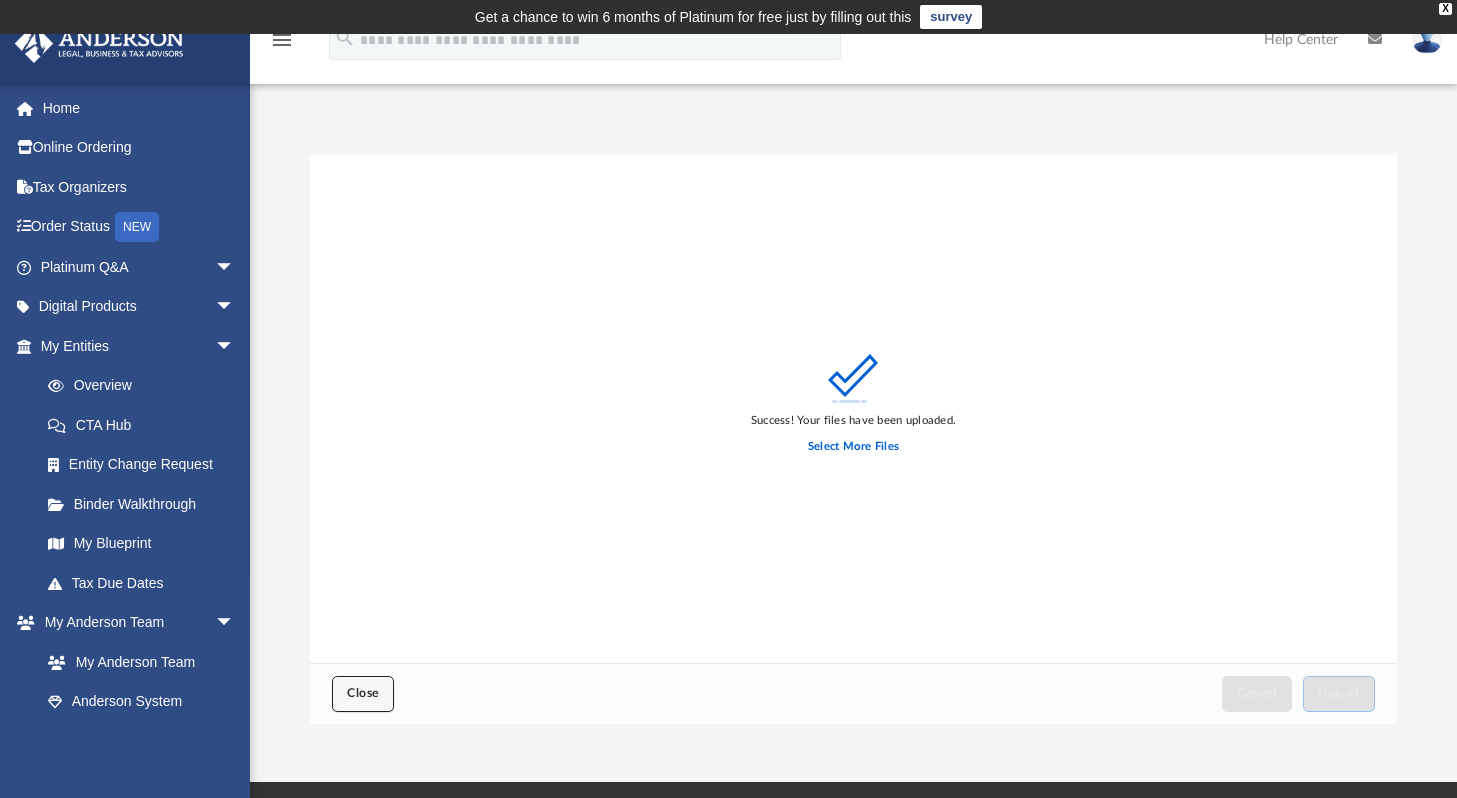click on "Close" at bounding box center (363, 693) 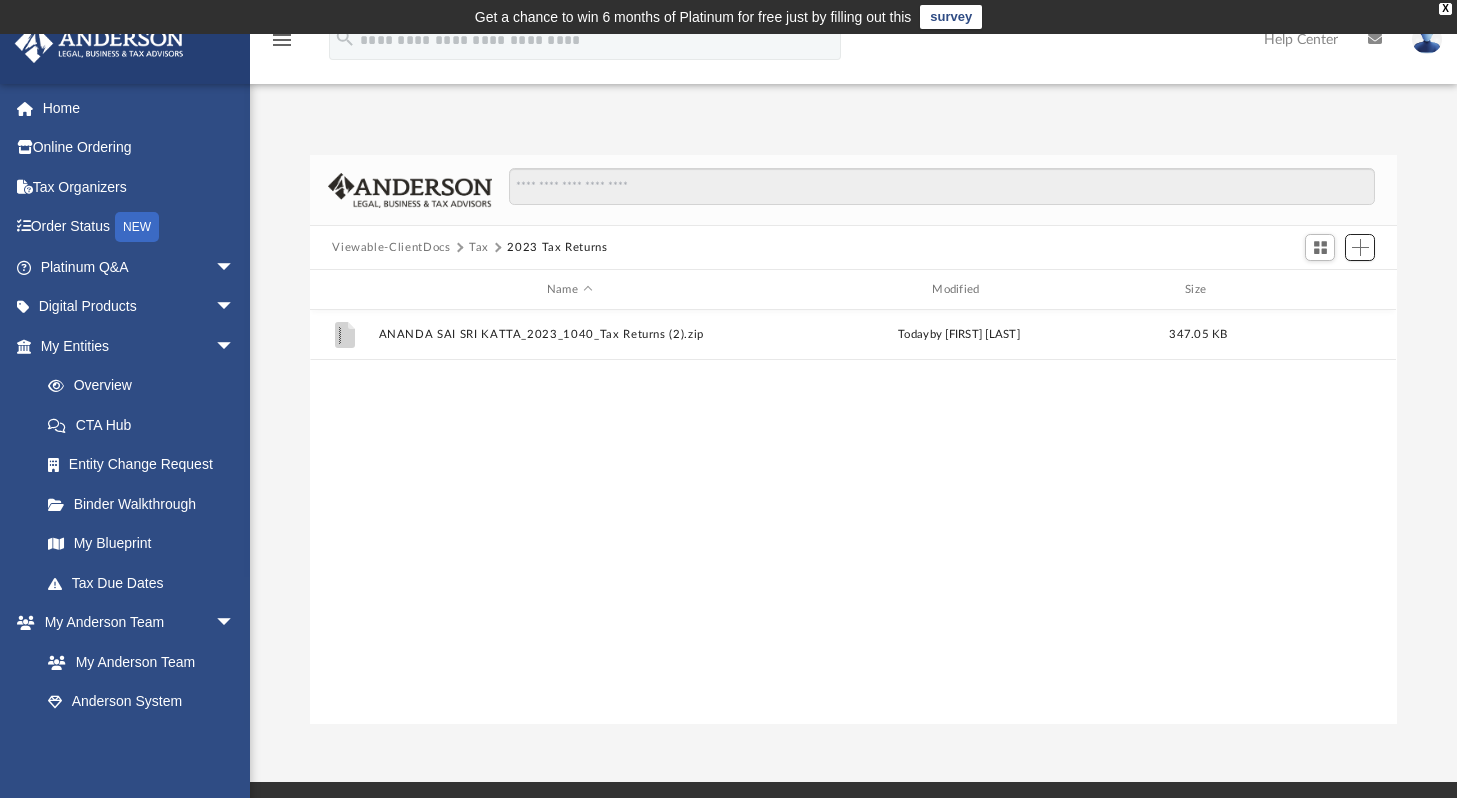 scroll, scrollTop: 16, scrollLeft: 15, axis: both 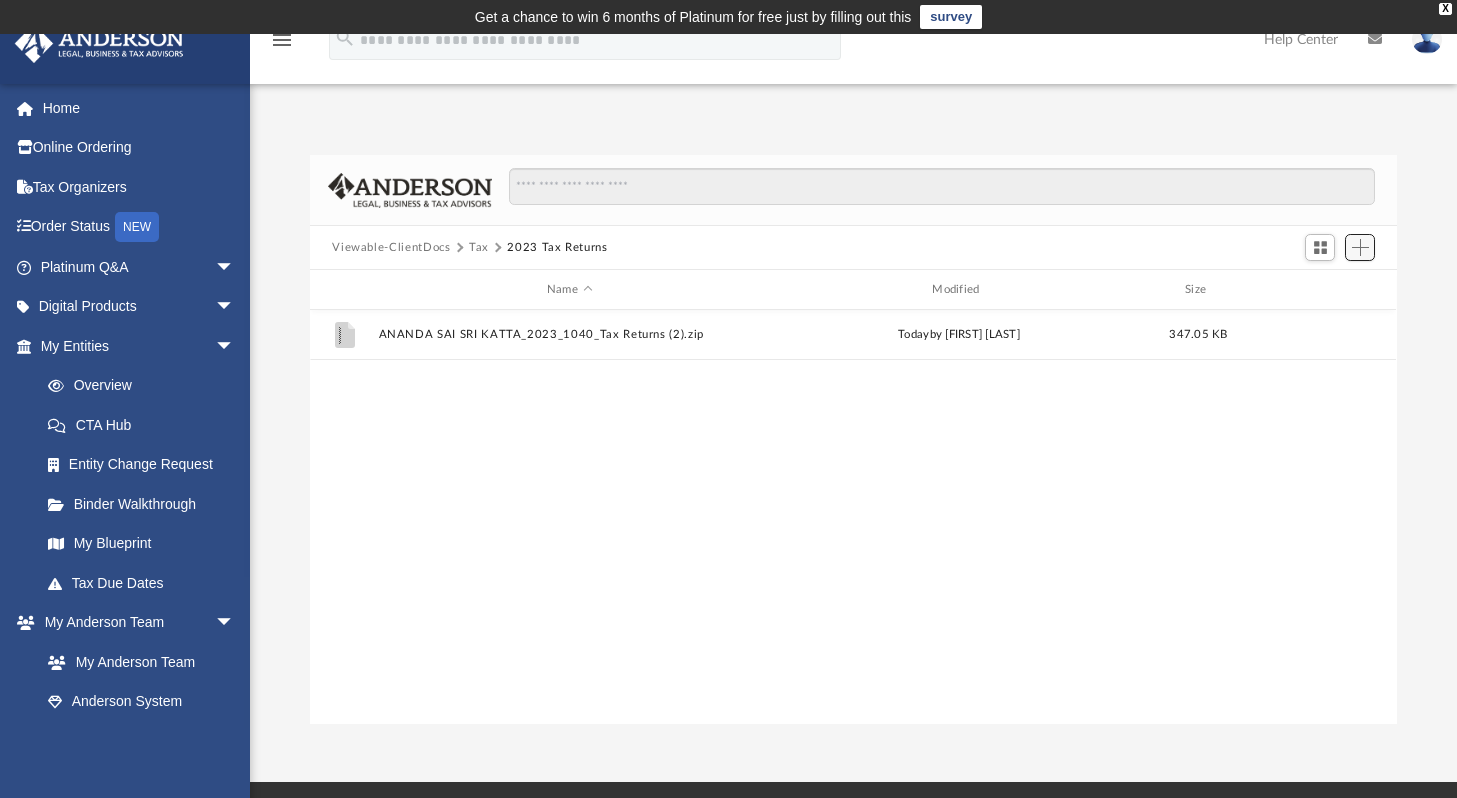click at bounding box center (1360, 247) 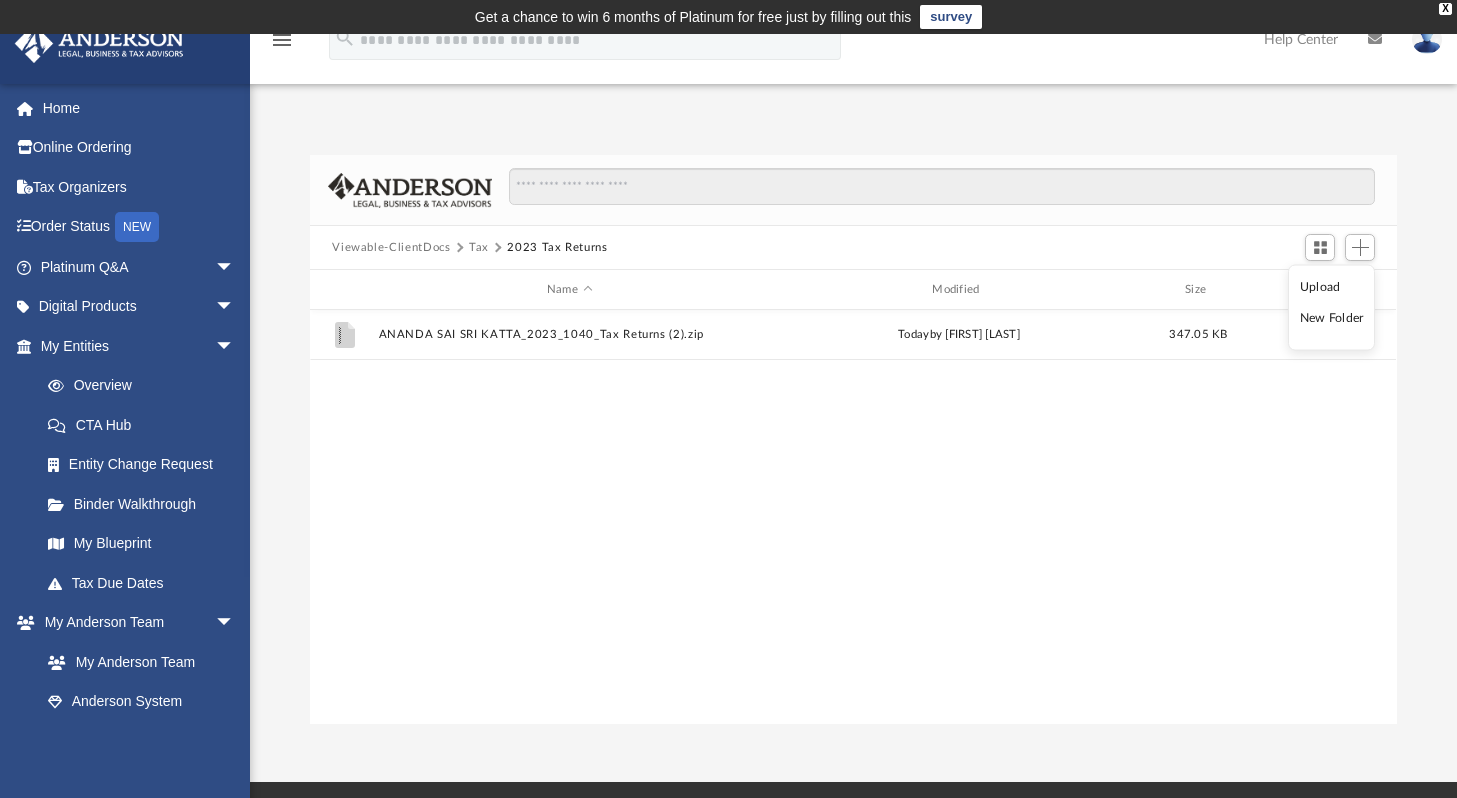click on "Upload" at bounding box center [1332, 286] 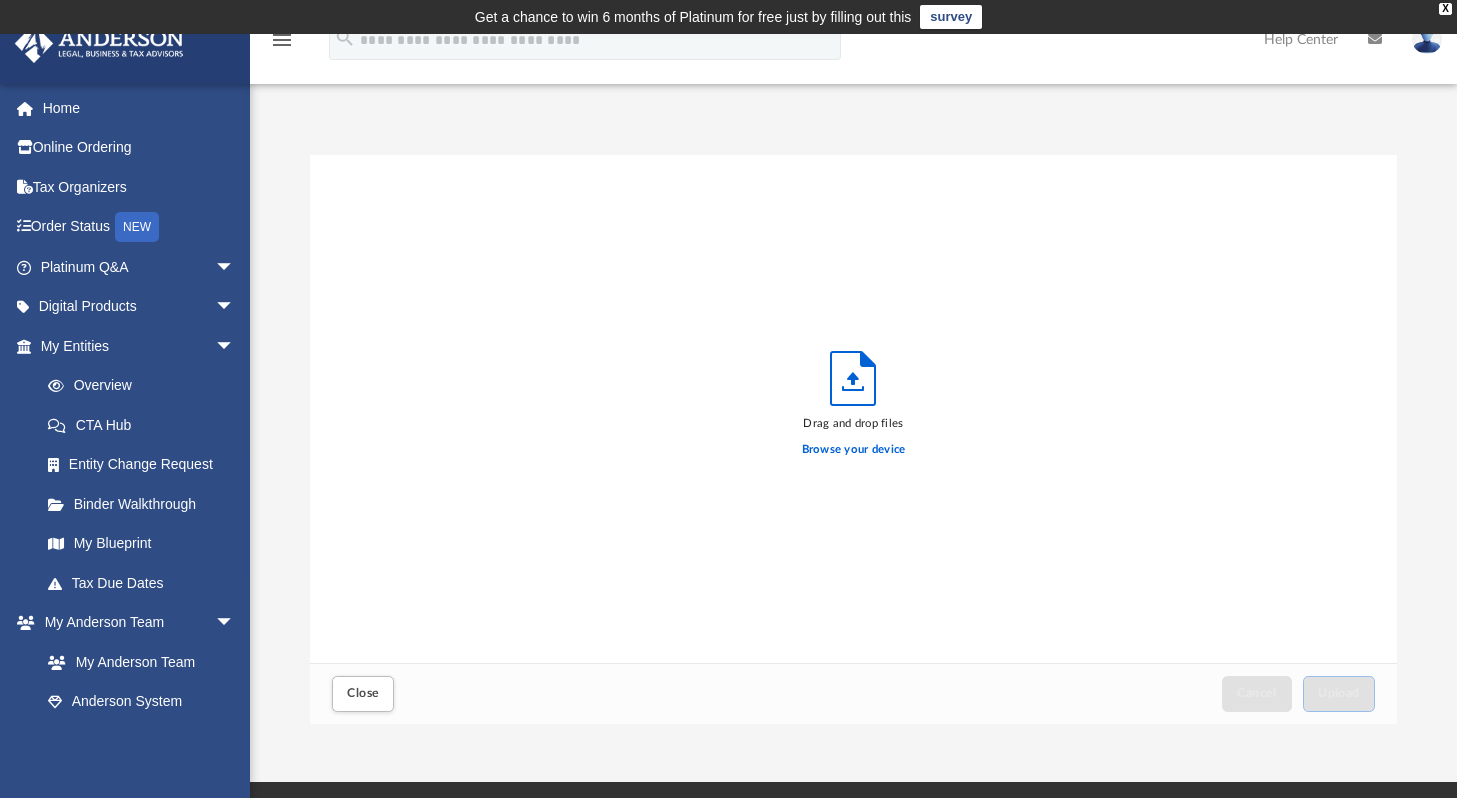 scroll, scrollTop: 16, scrollLeft: 15, axis: both 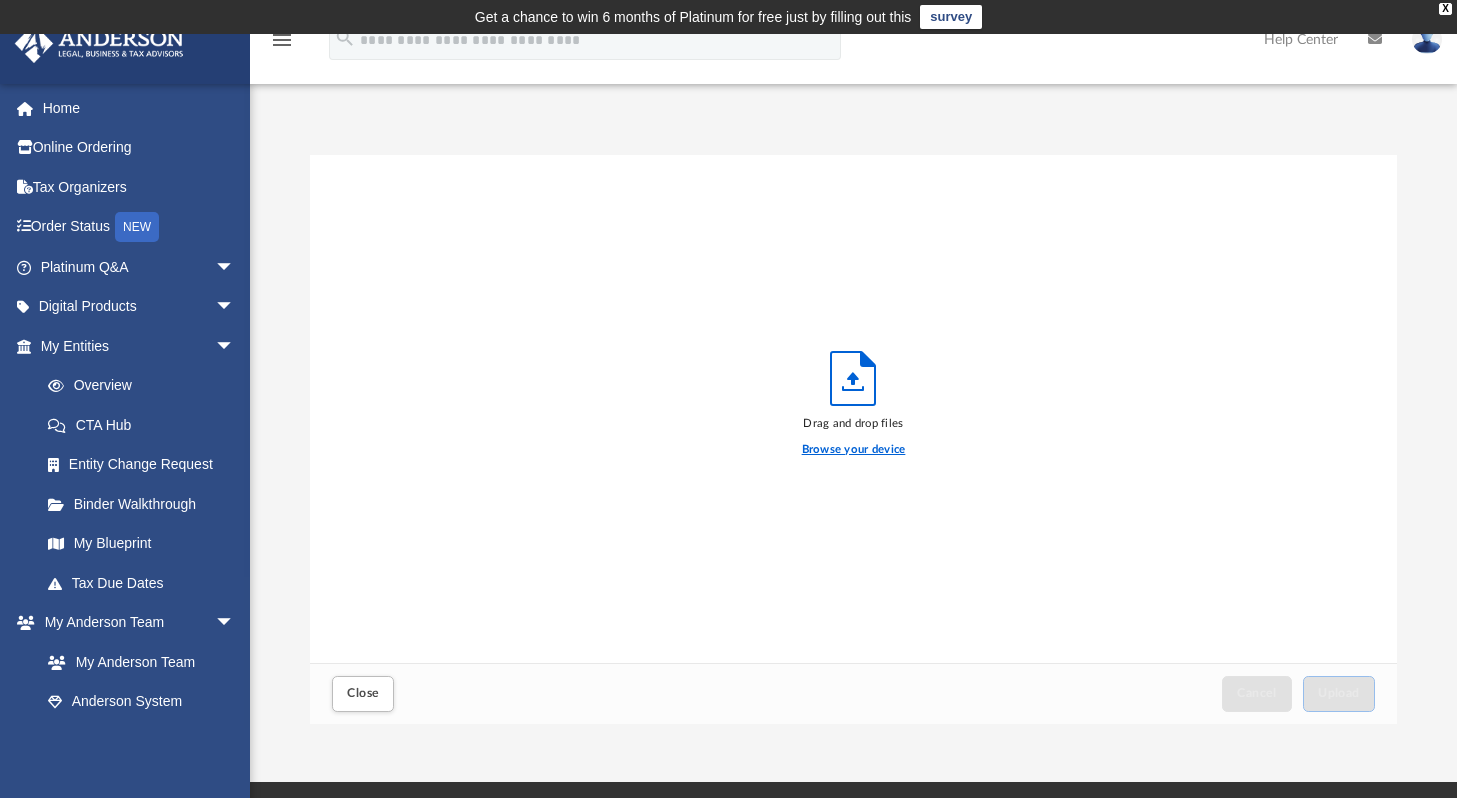 click on "Browse your device" at bounding box center (854, 450) 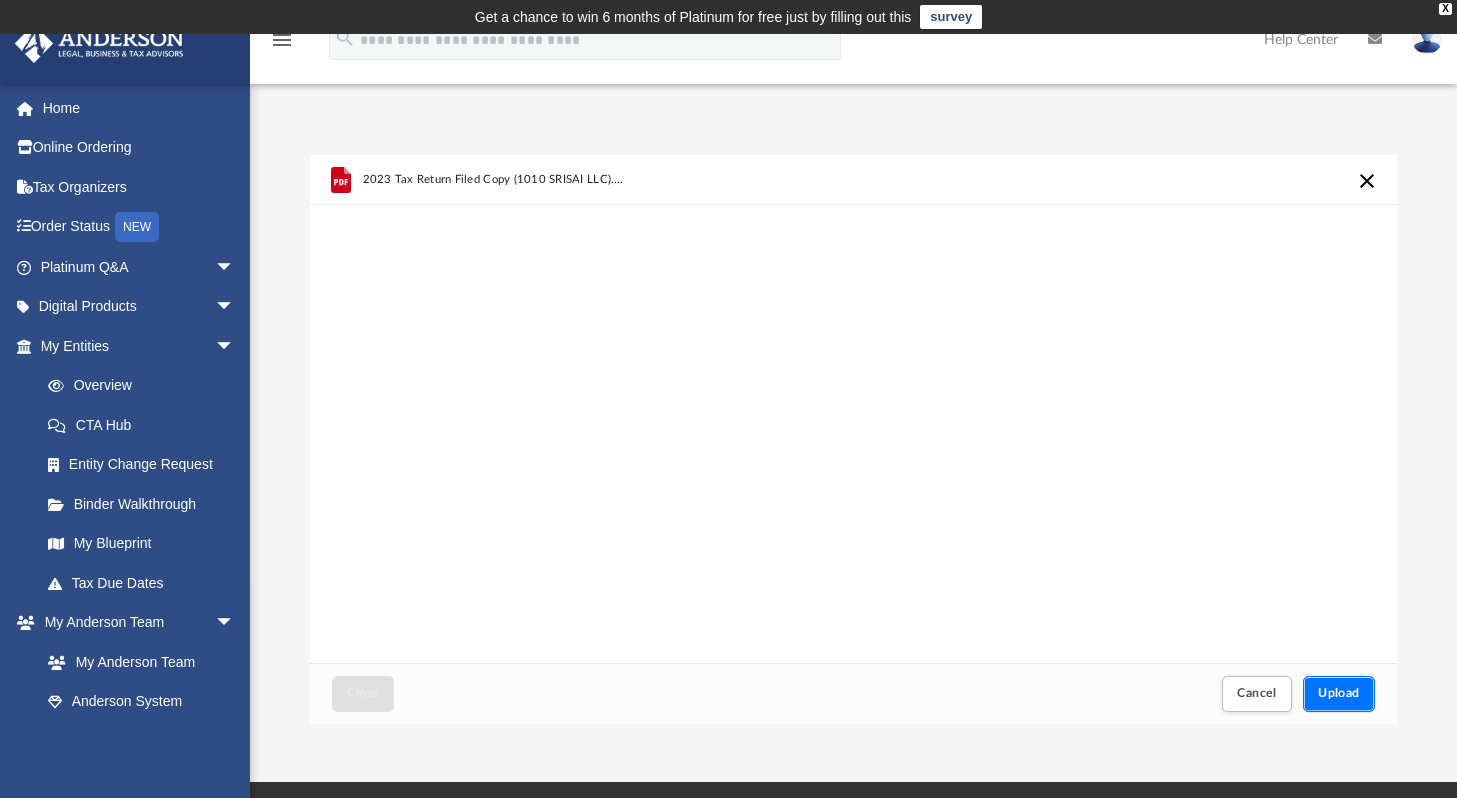 click on "Upload" at bounding box center [1339, 693] 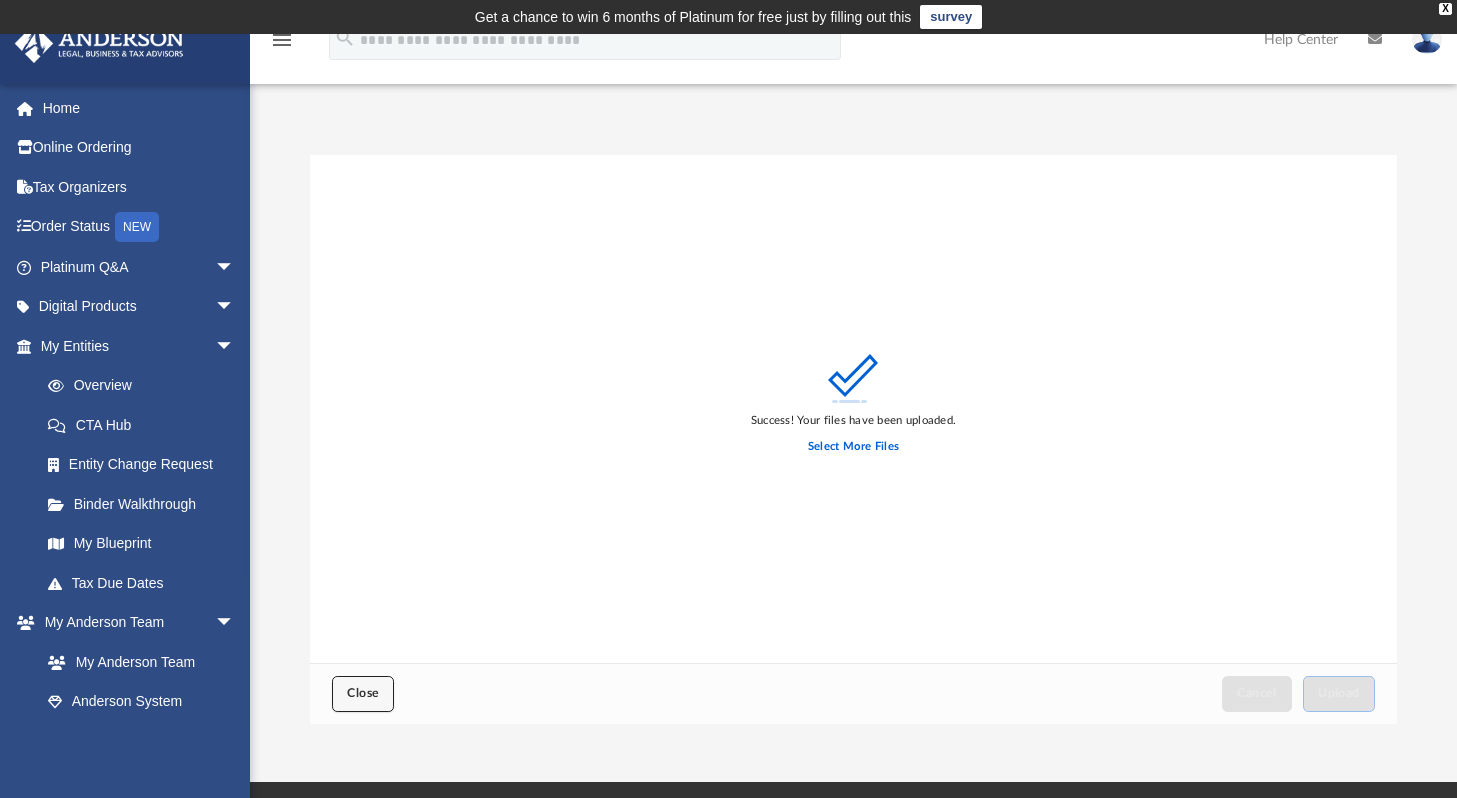 click on "Close" at bounding box center (363, 693) 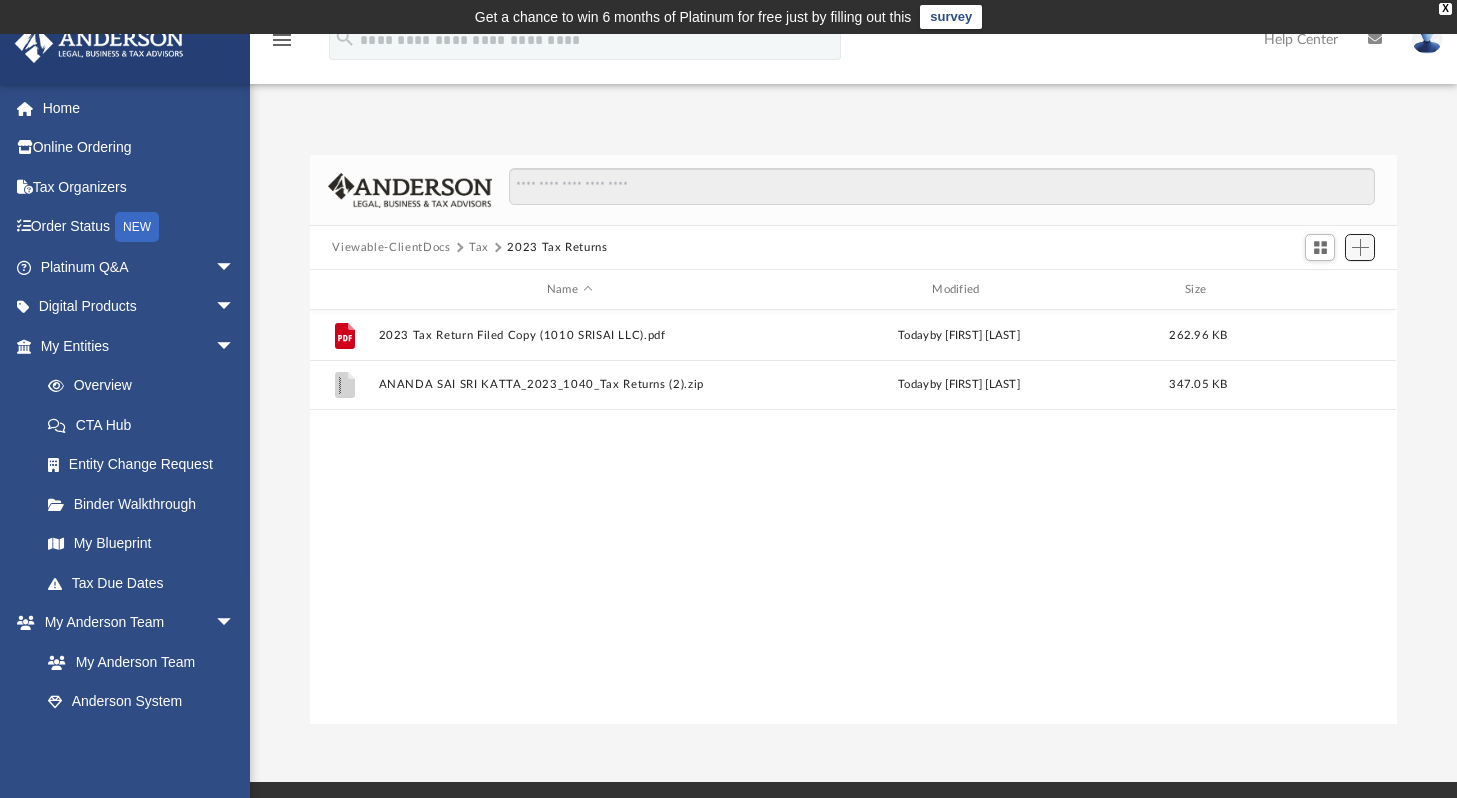 click at bounding box center (1360, 247) 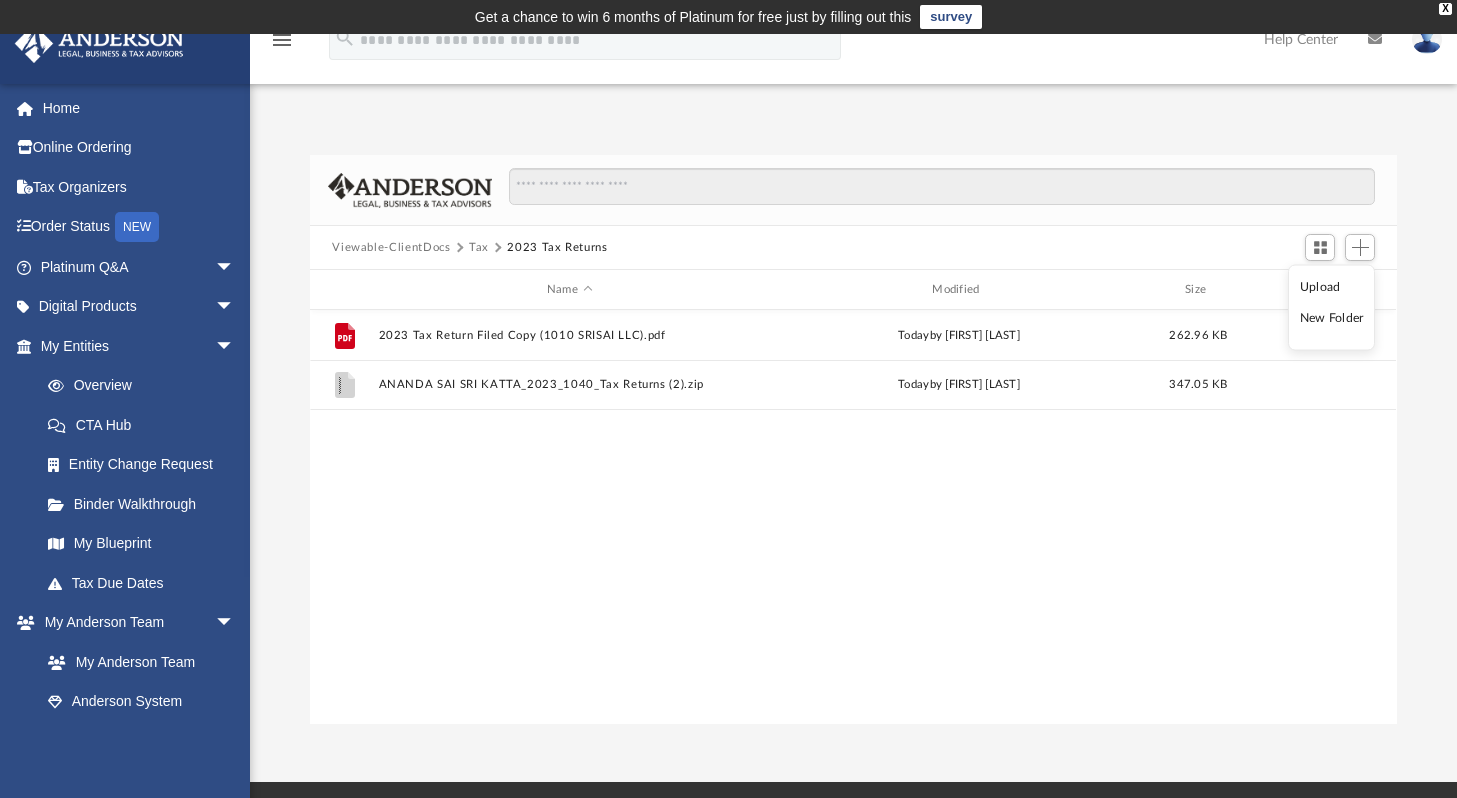 click on "Upload" at bounding box center [1332, 286] 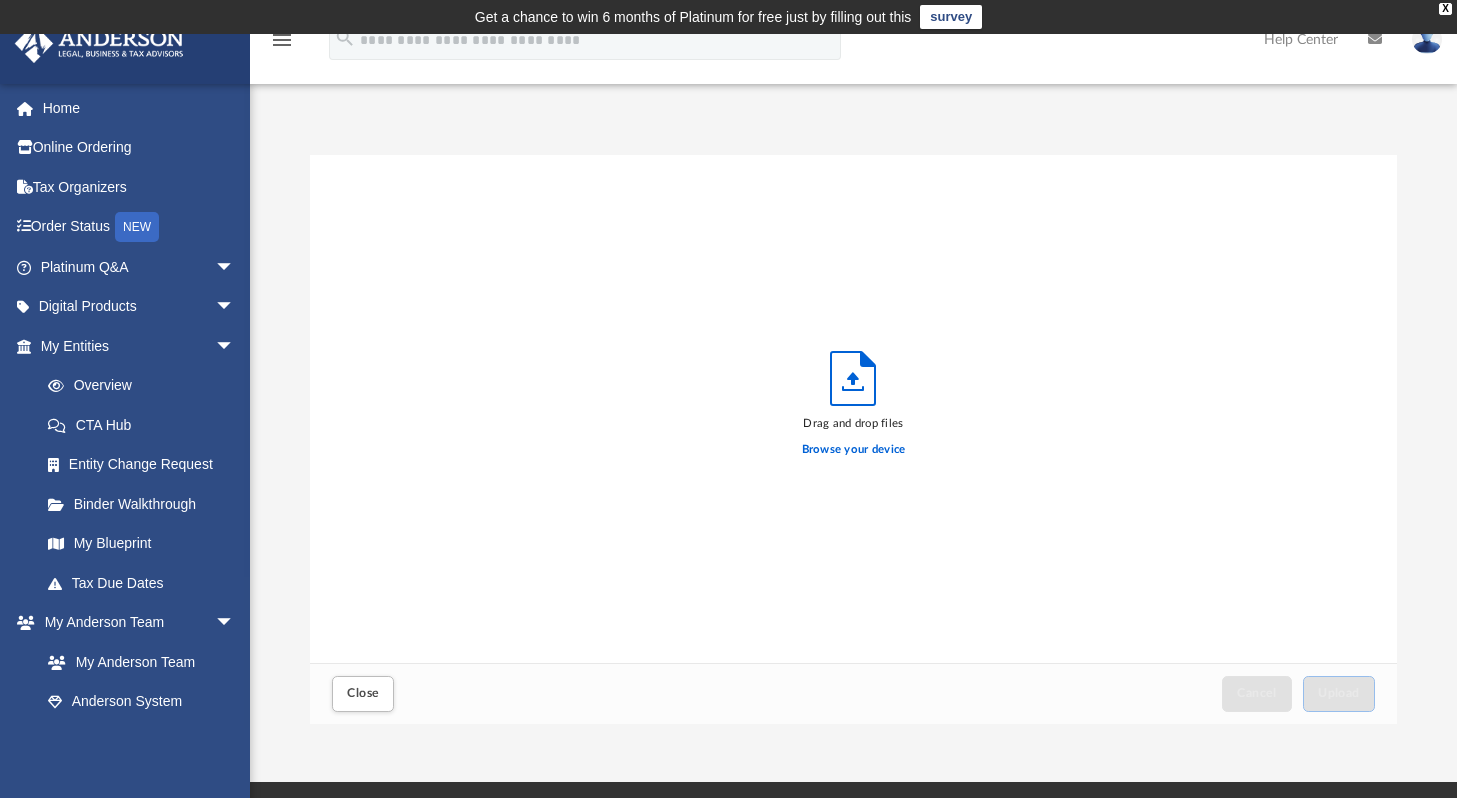 scroll, scrollTop: 16, scrollLeft: 15, axis: both 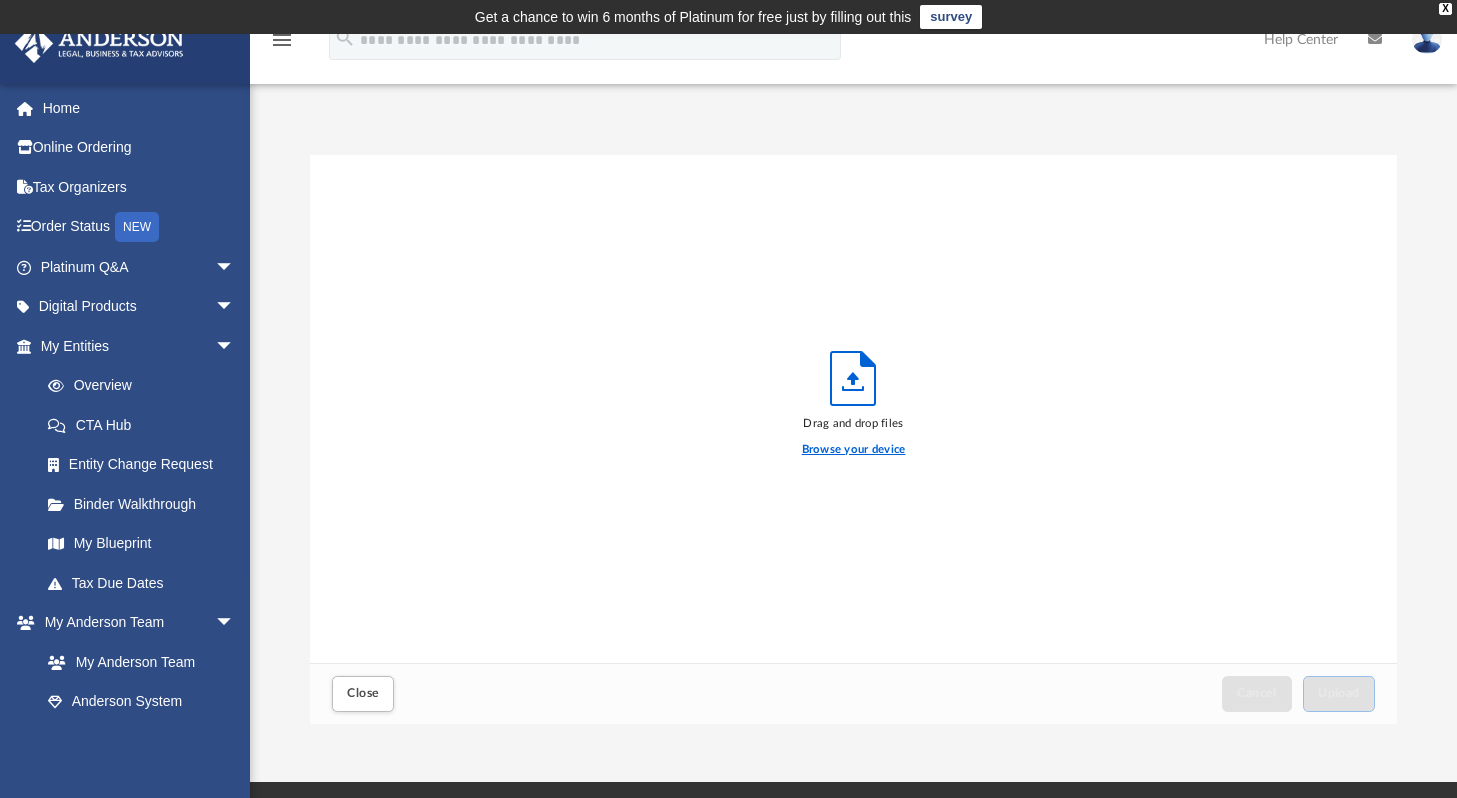 click on "Browse your device" at bounding box center (854, 450) 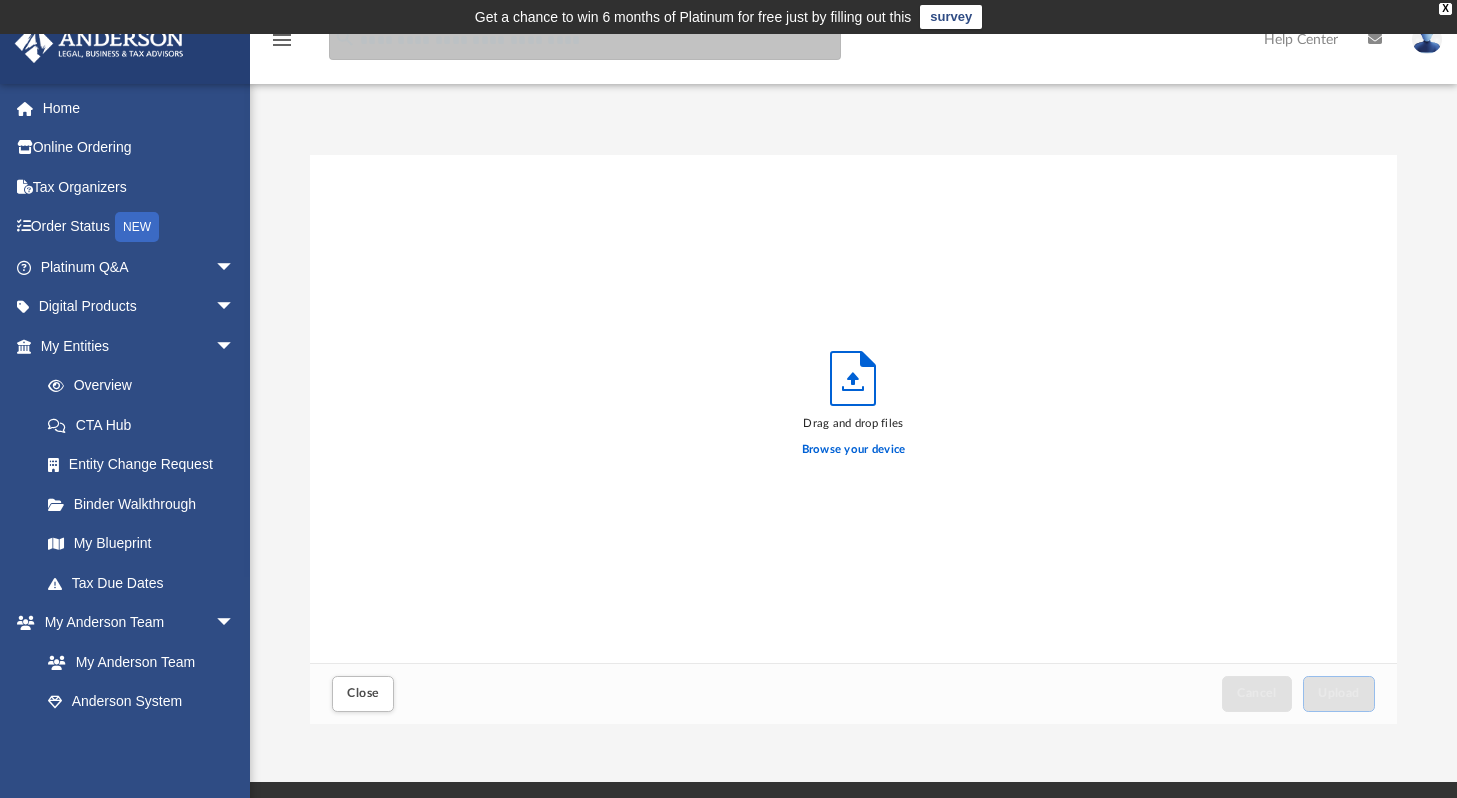 click at bounding box center [585, 40] 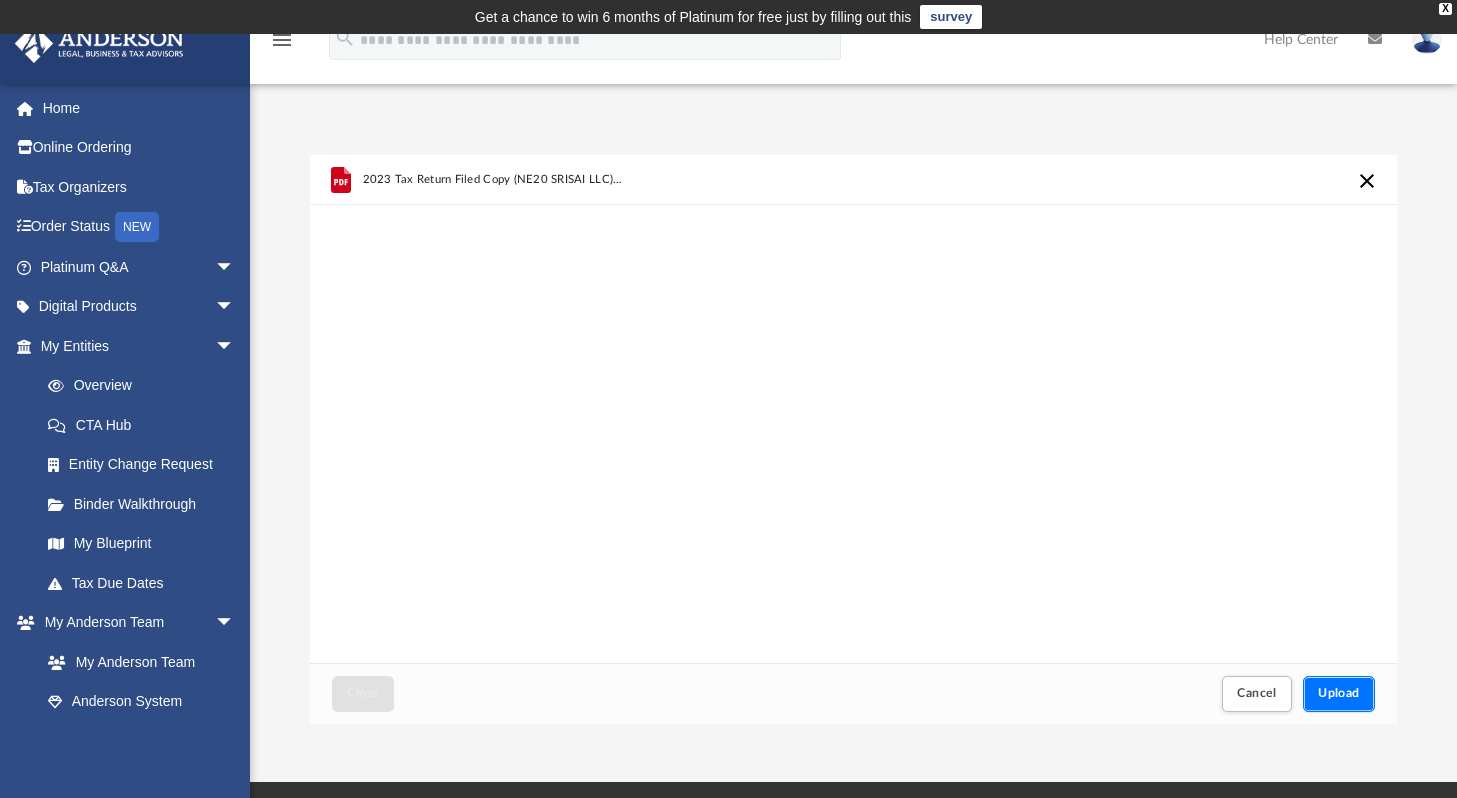 click on "Upload" at bounding box center (1339, 693) 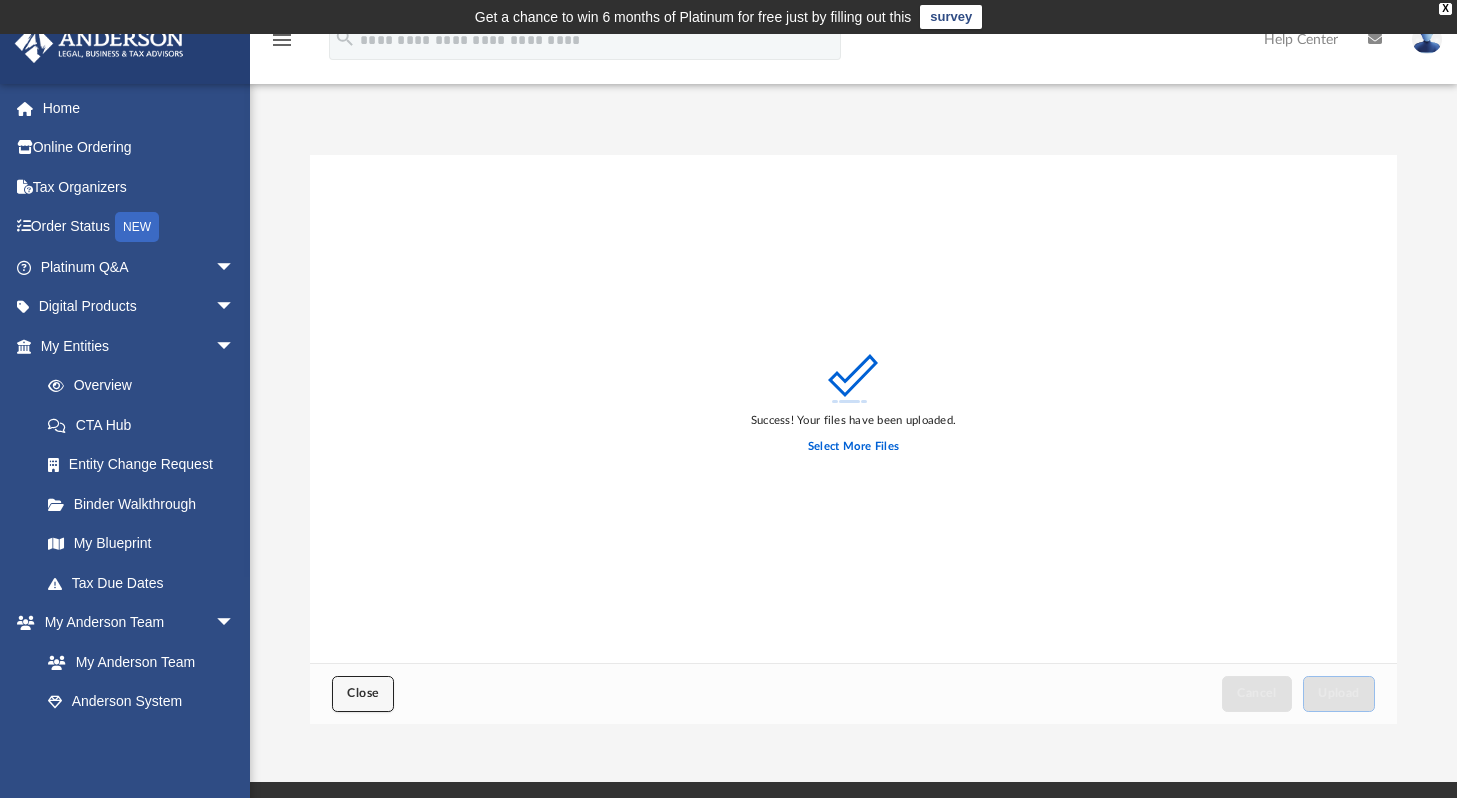 click on "Close" at bounding box center (363, 693) 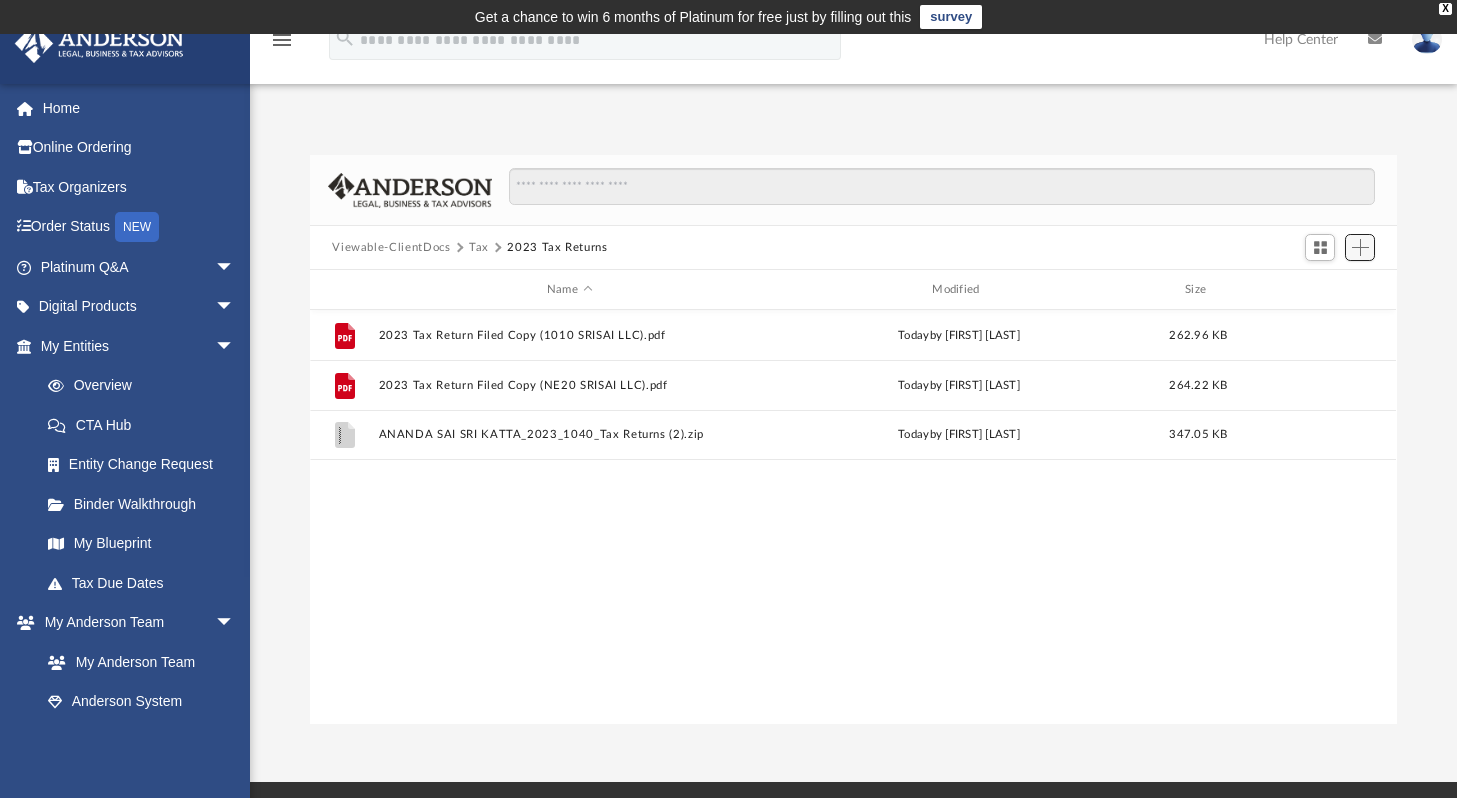 click at bounding box center [1360, 247] 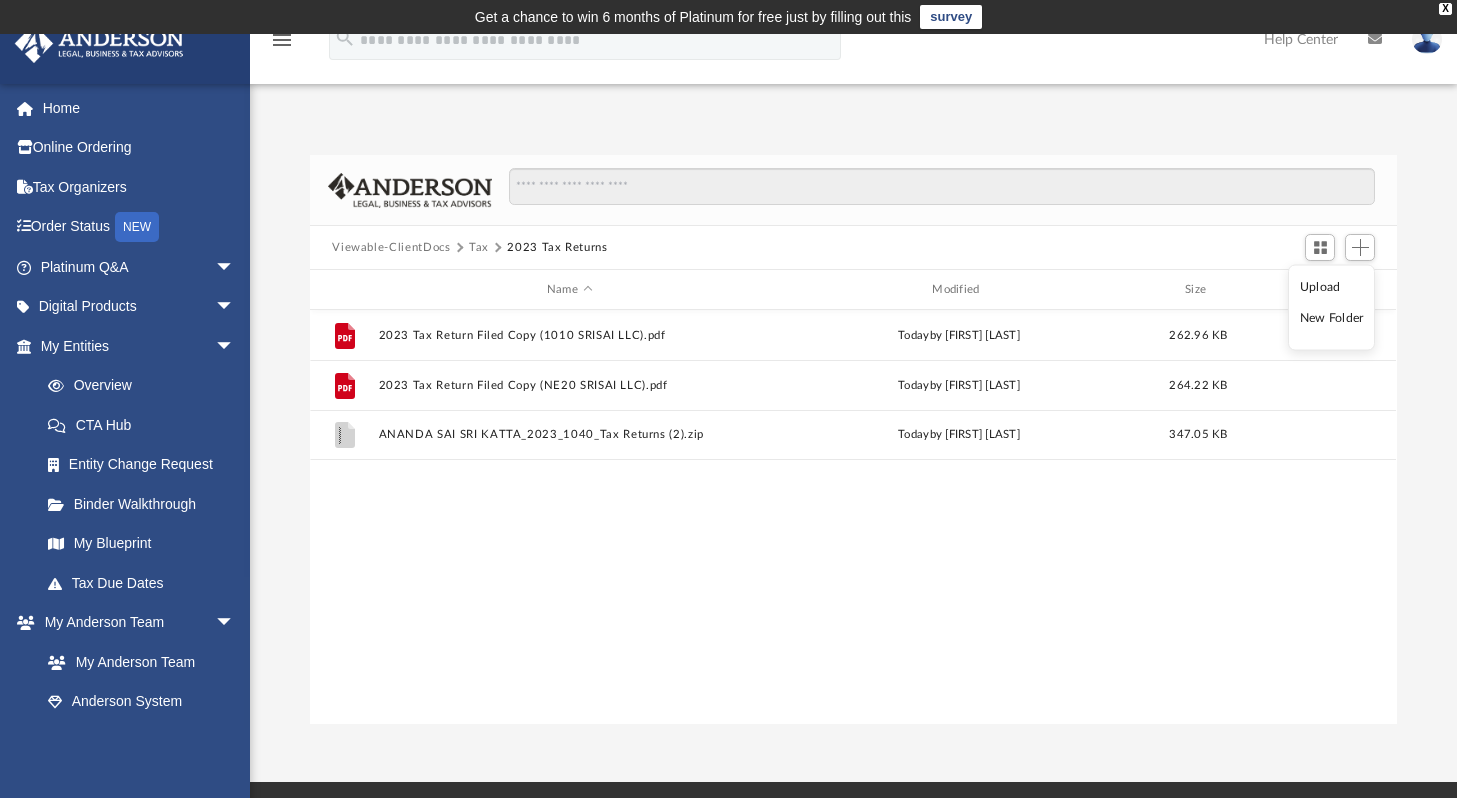 click on "Upload" at bounding box center [1332, 286] 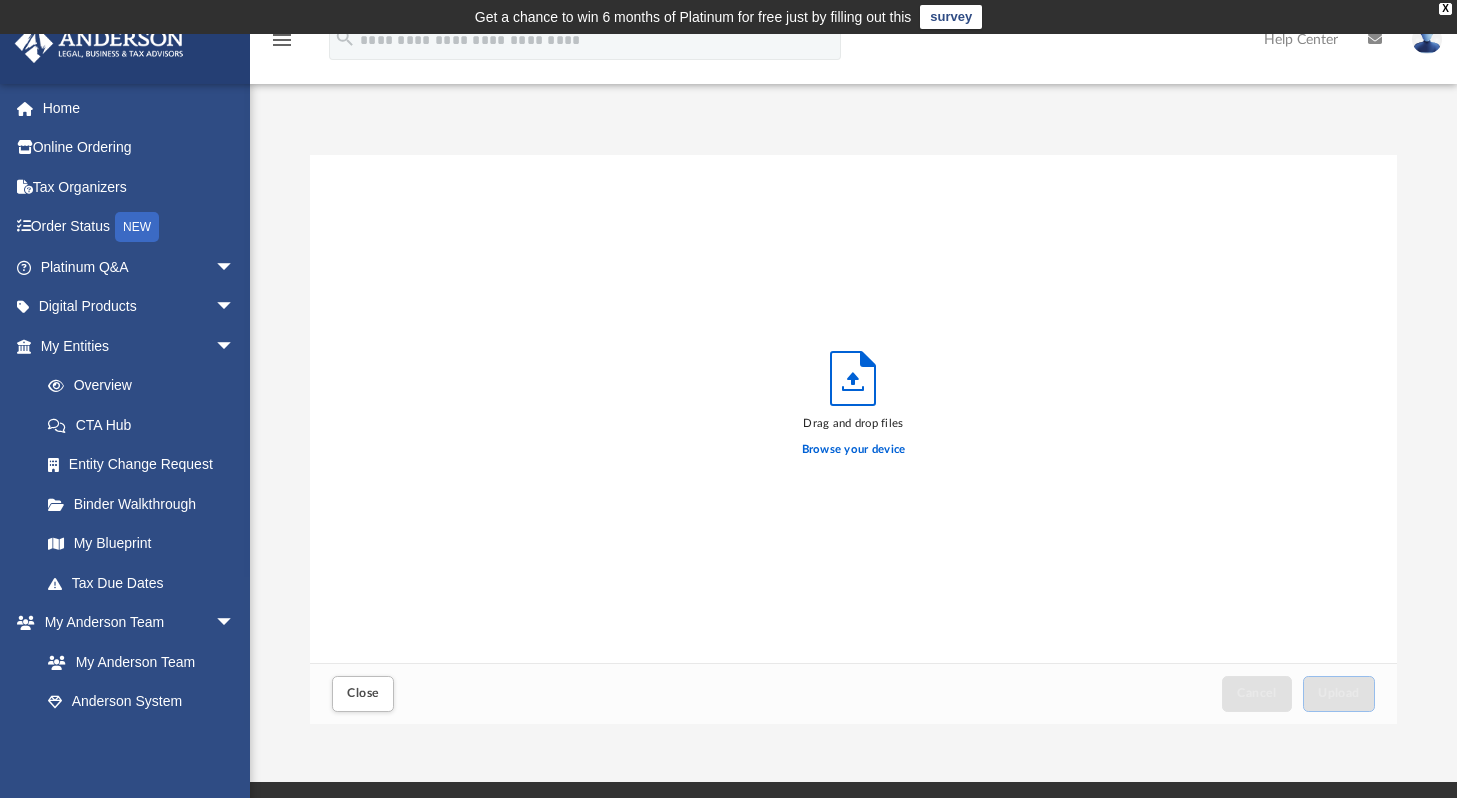 scroll, scrollTop: 16, scrollLeft: 15, axis: both 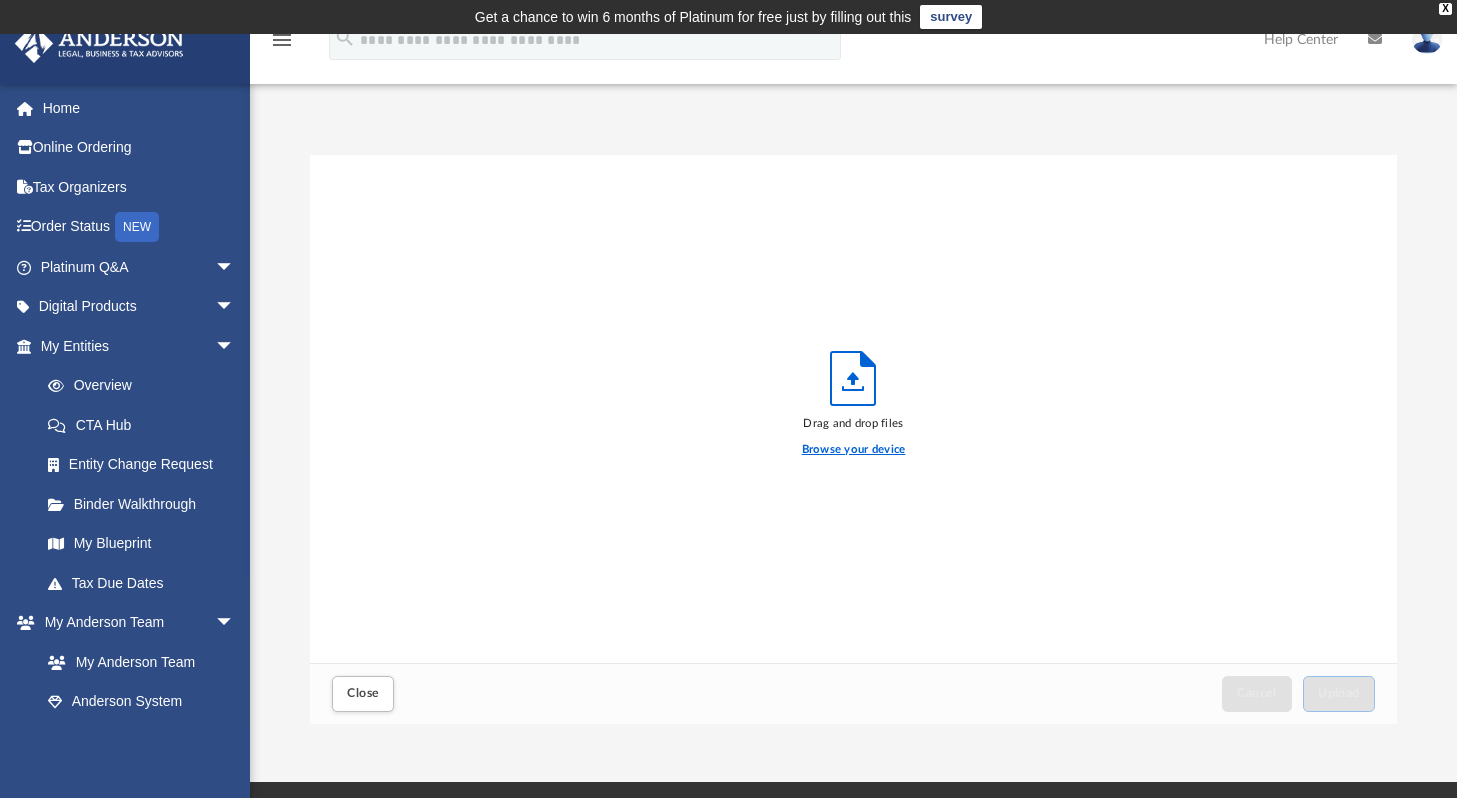 click on "Browse your device" at bounding box center (854, 450) 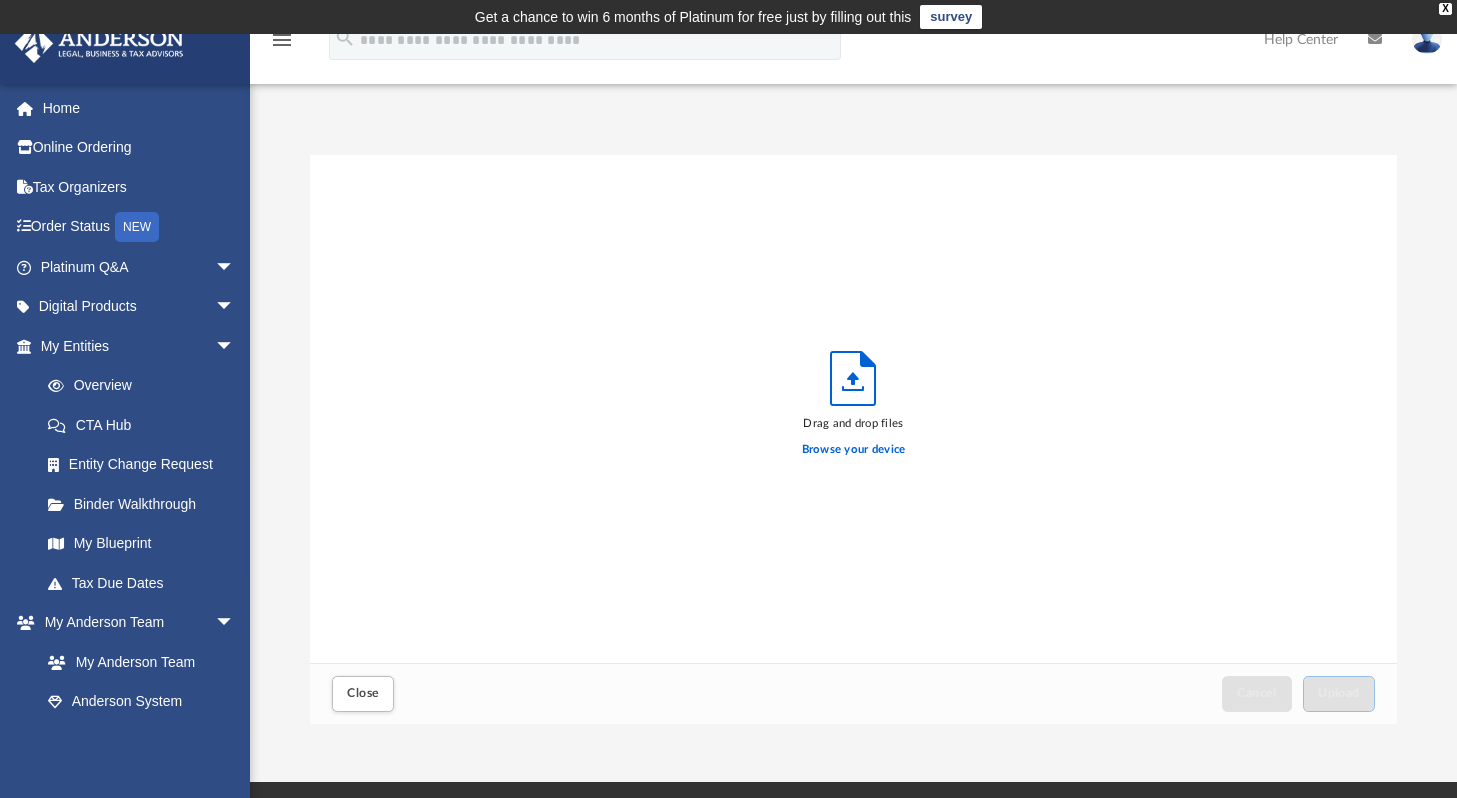 click on "Get a chance to win 6 months of Platinum for free just by filling out this
survey" at bounding box center (728, 17) 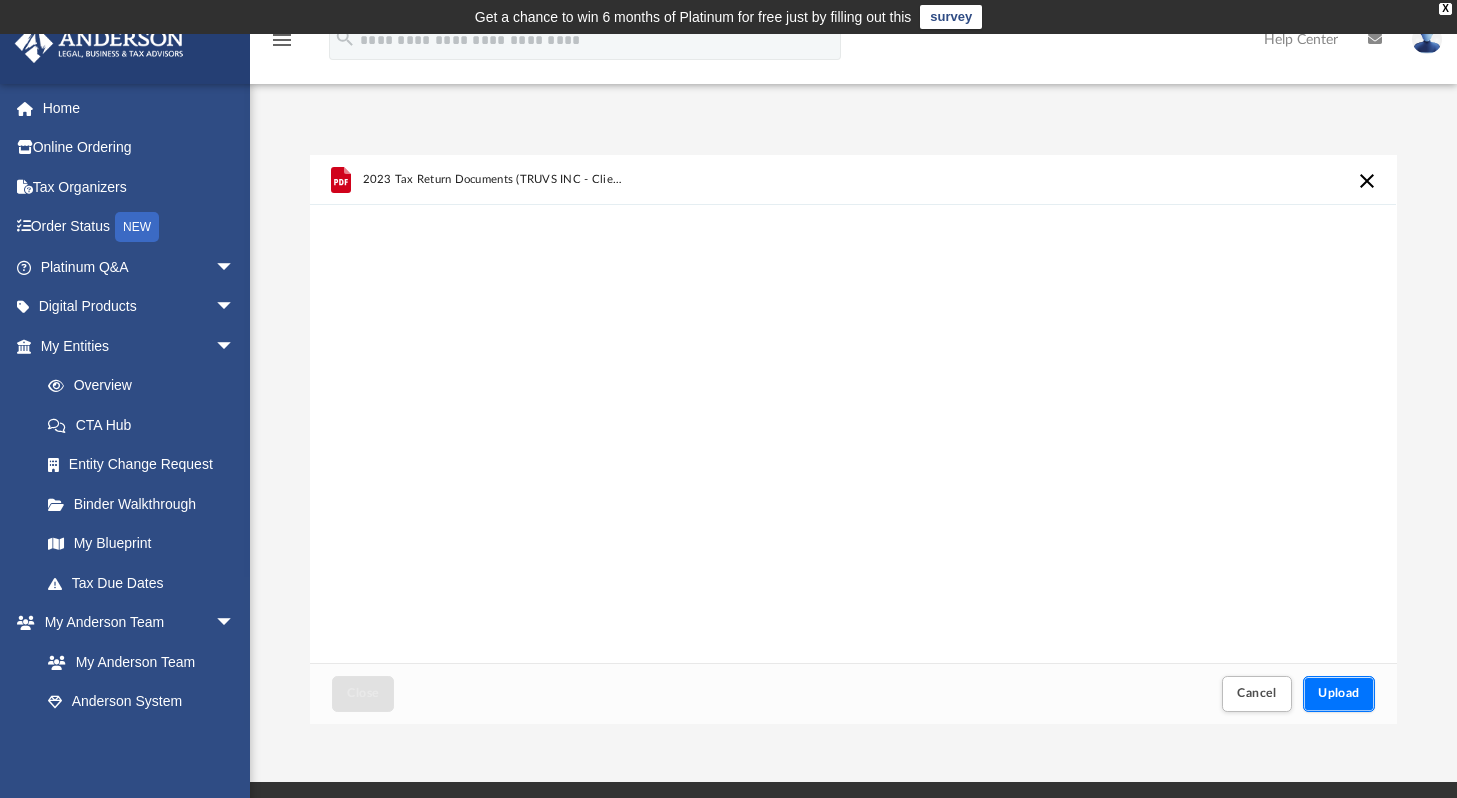 click on "Upload" at bounding box center [1339, 693] 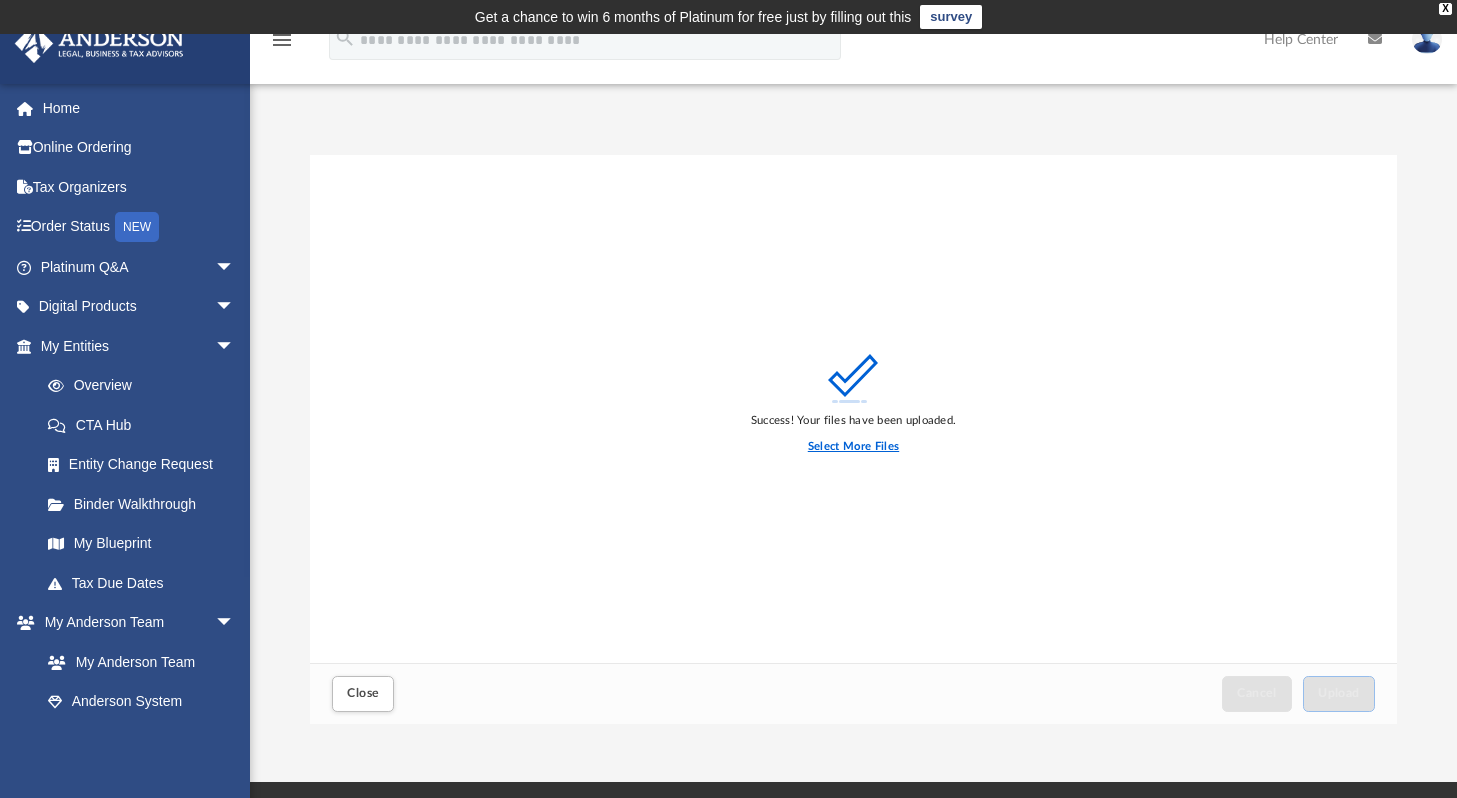 click on "Select More Files" at bounding box center (853, 447) 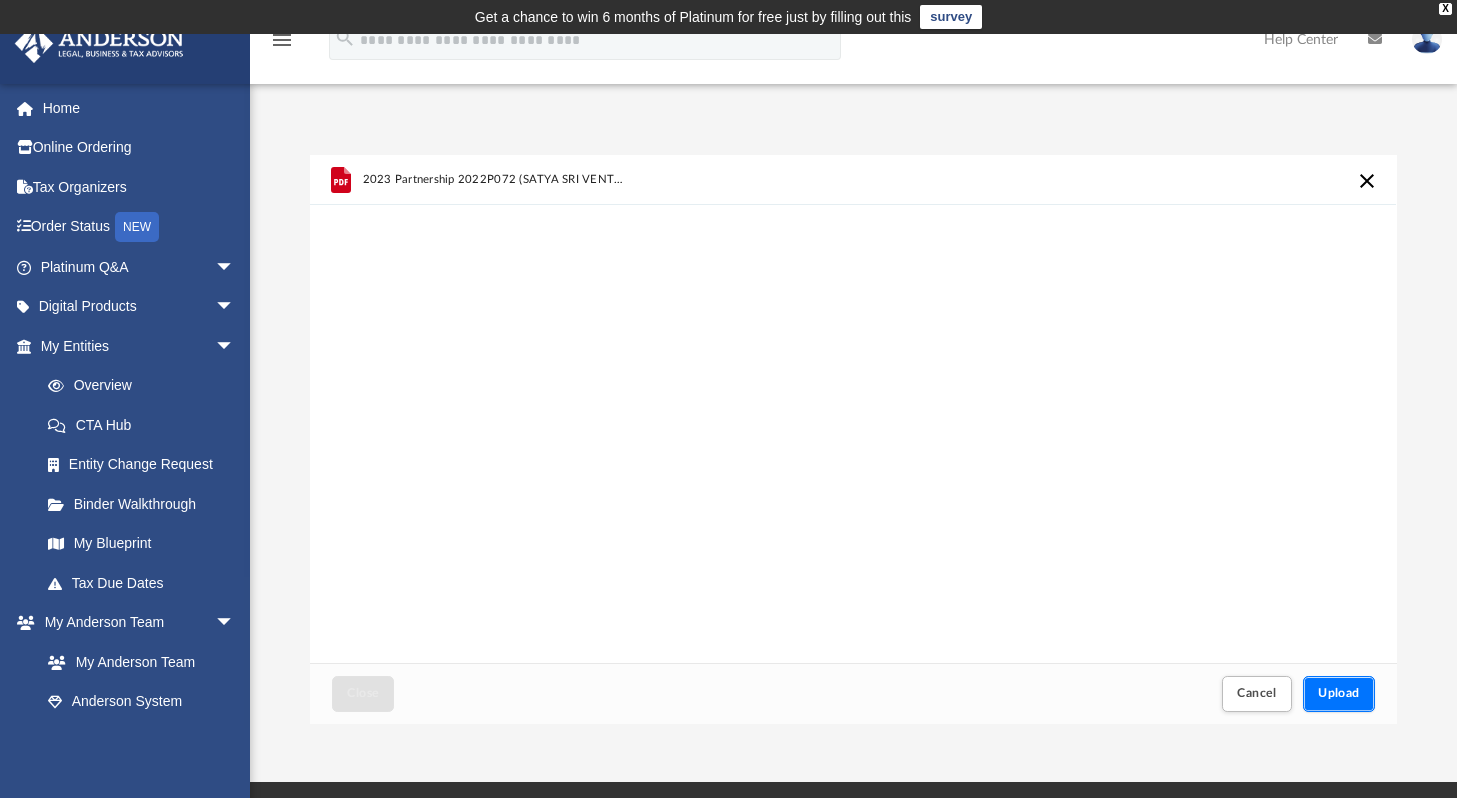click on "Upload" at bounding box center (1339, 693) 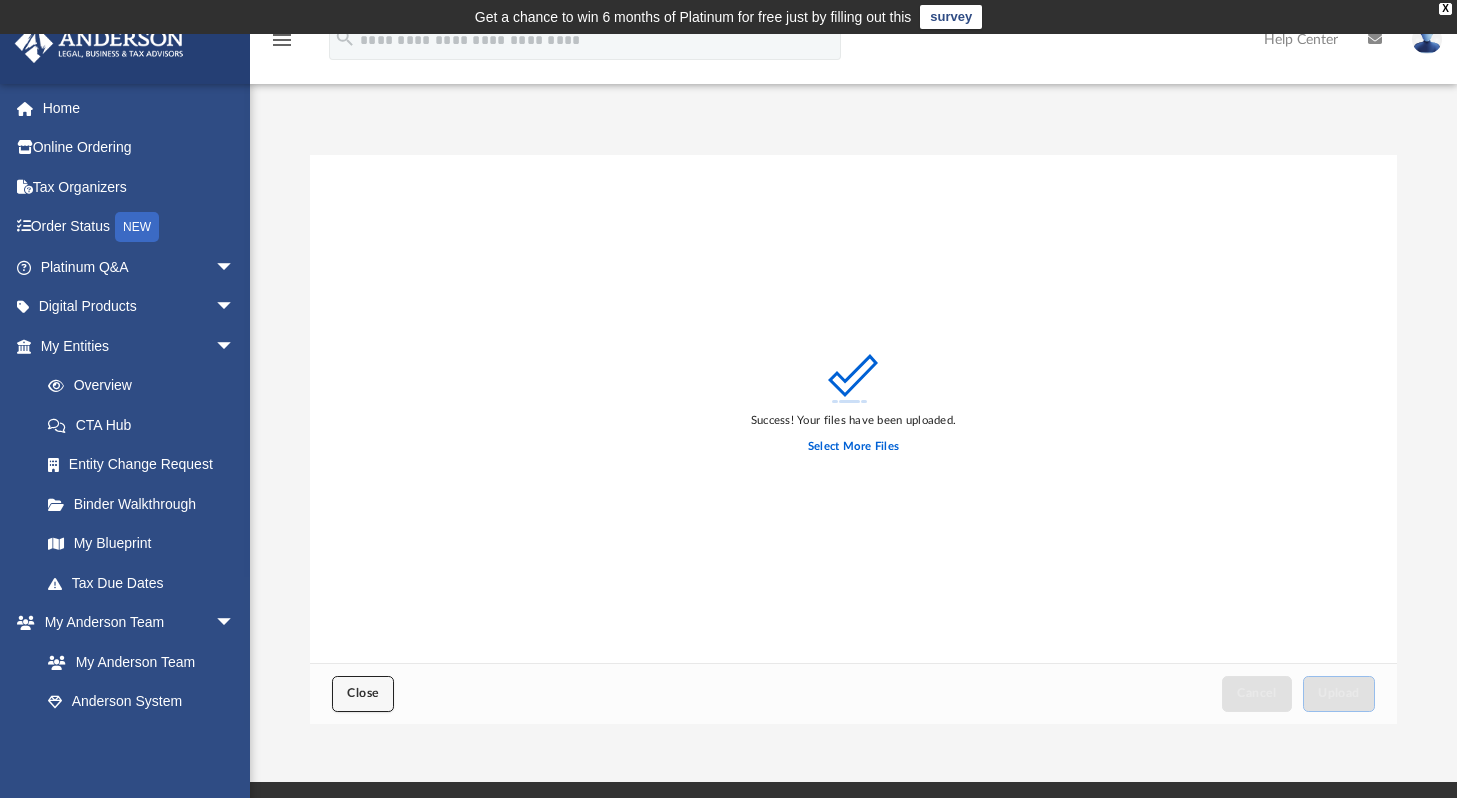 click on "Close" at bounding box center (363, 693) 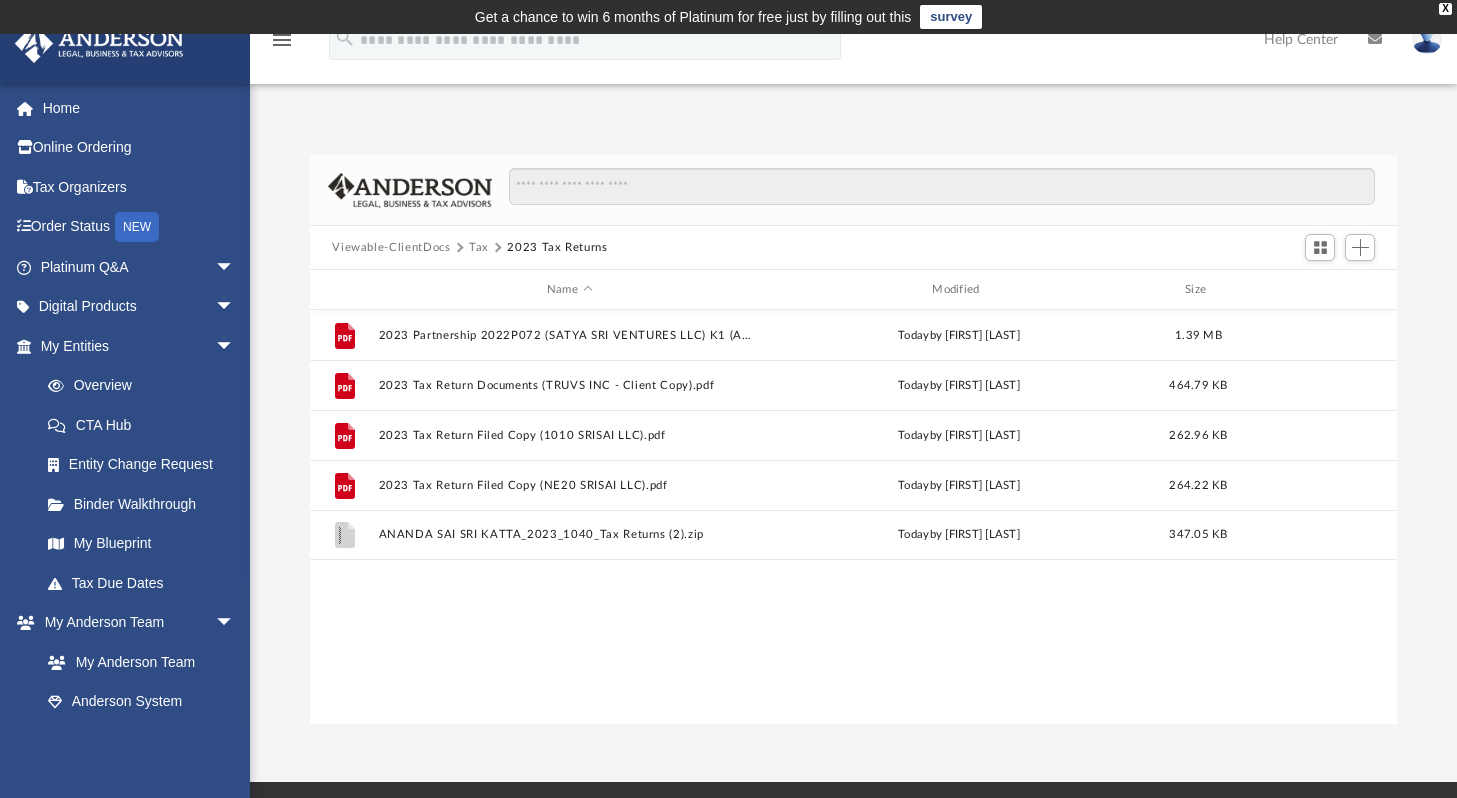 click on "Tax" at bounding box center (479, 248) 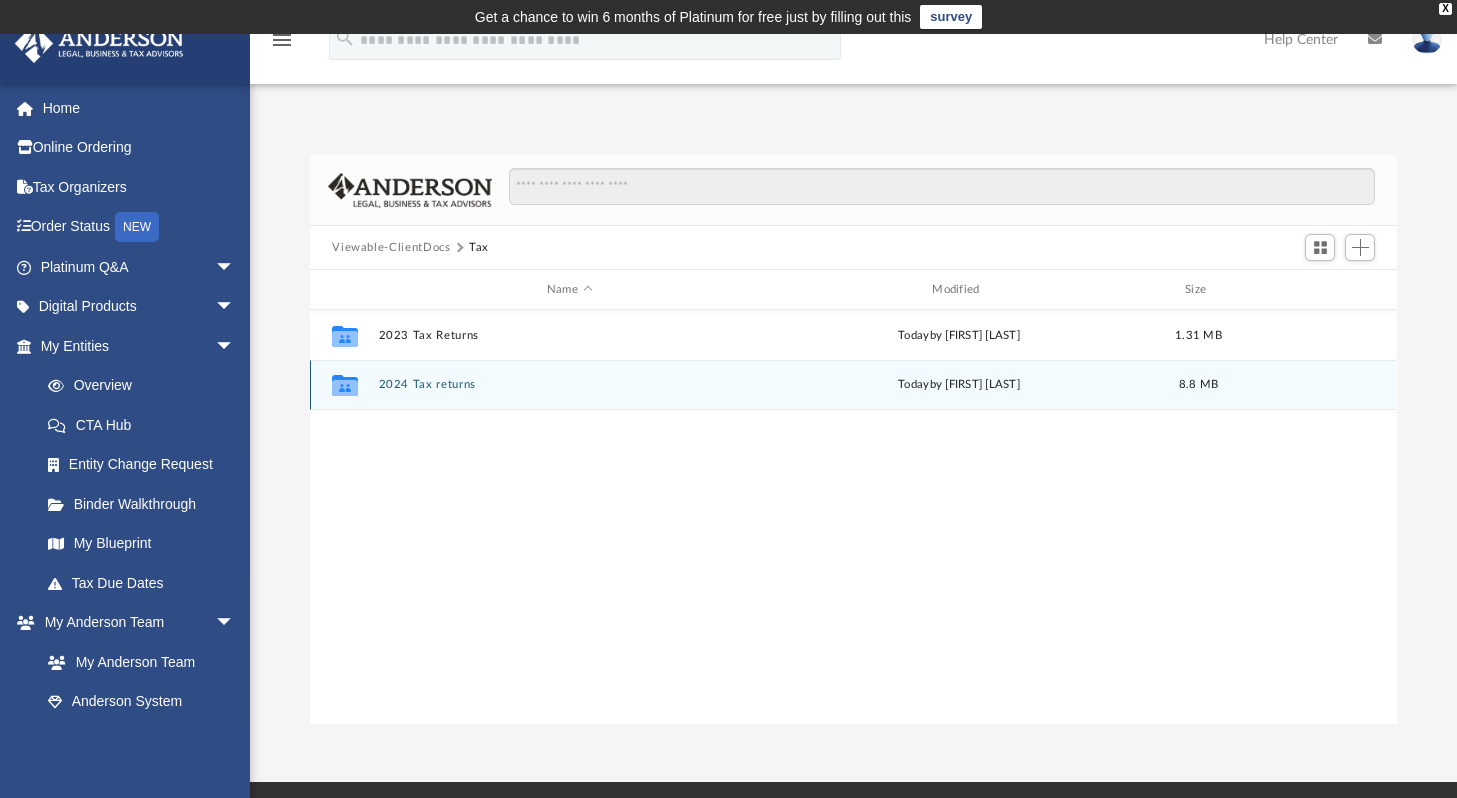 click on "2024 Tax returns" at bounding box center [569, 384] 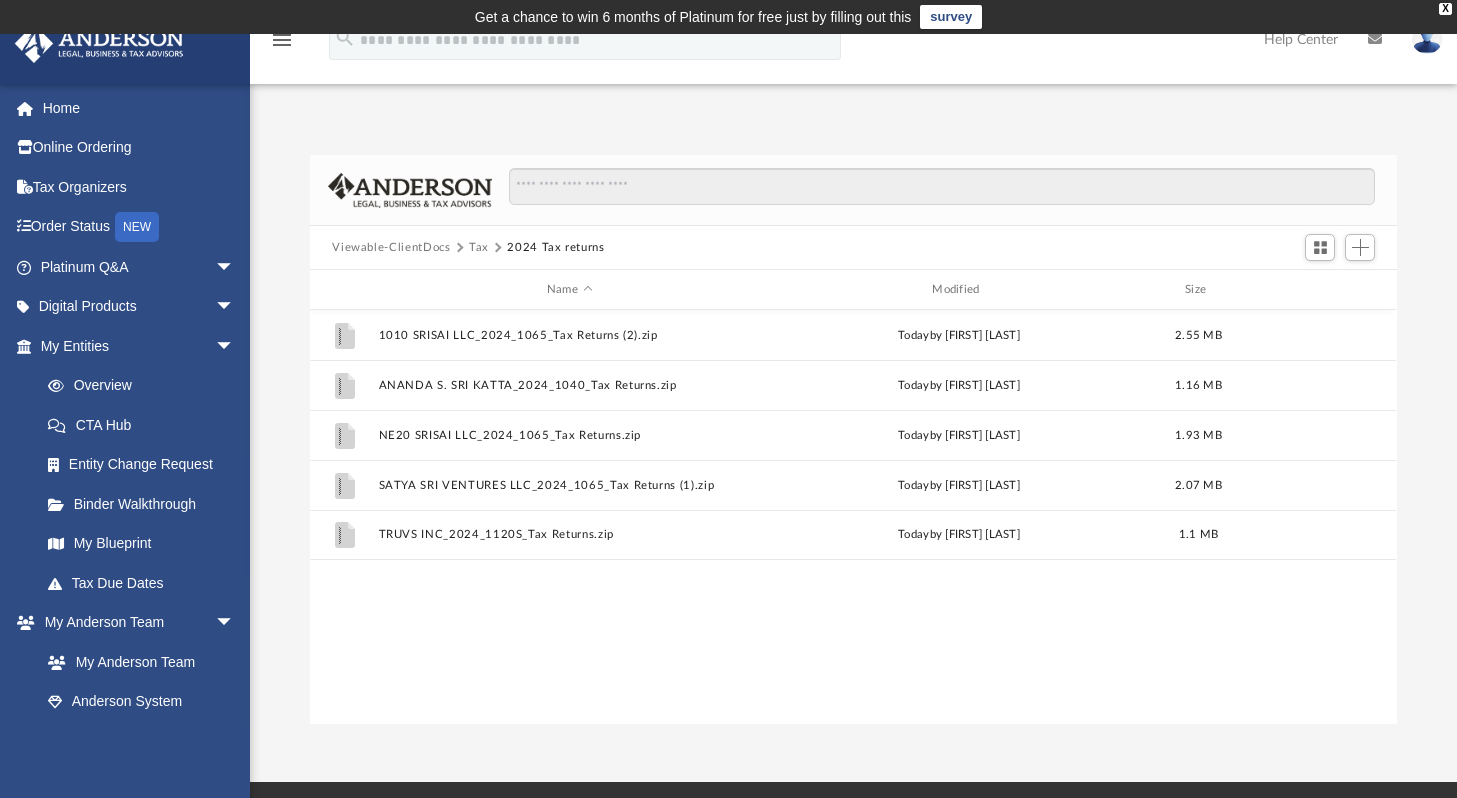 click on "Tax" at bounding box center [479, 248] 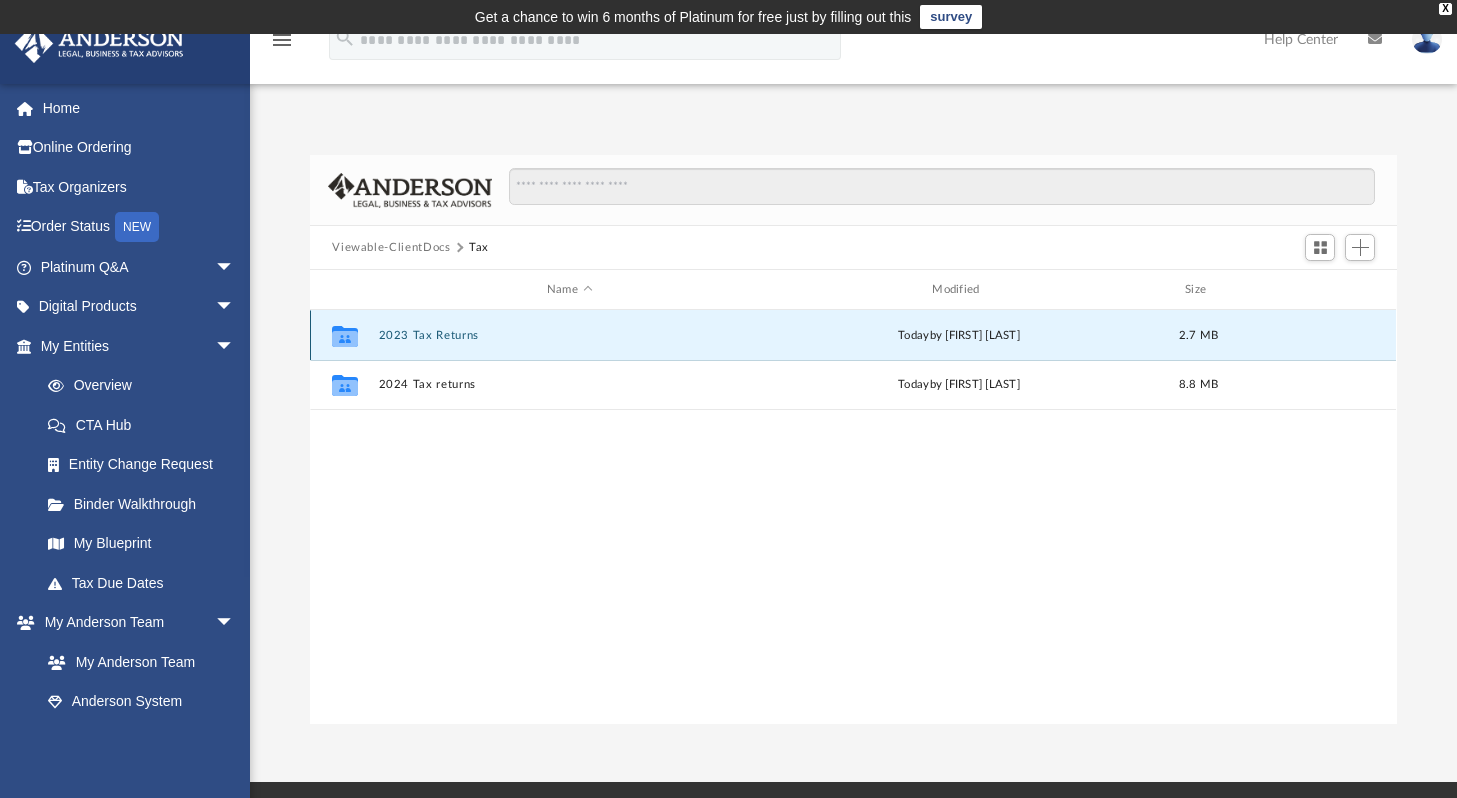 click on "2023 Tax Returns" at bounding box center (569, 335) 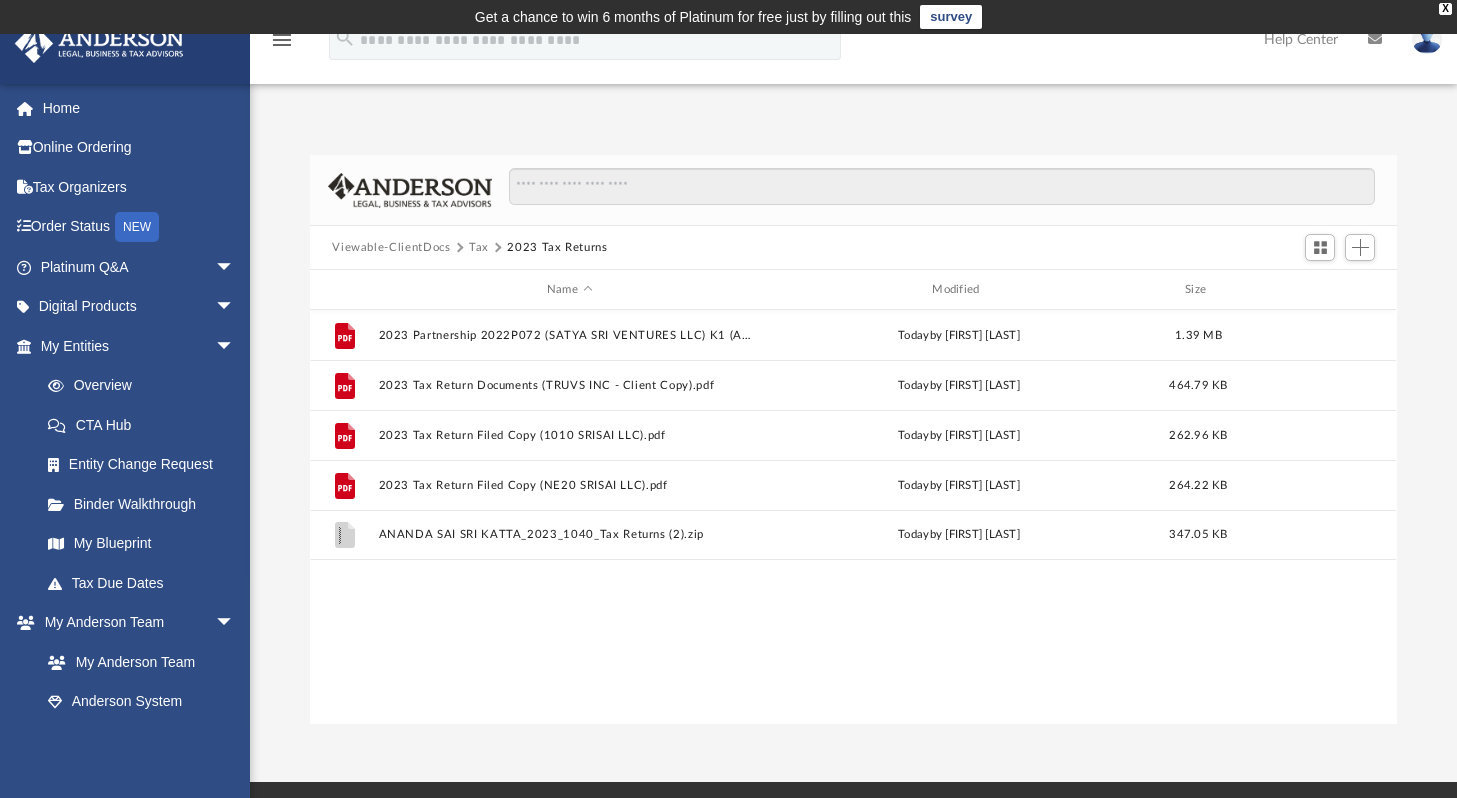 click on "File 2023 Partnership 2022P072 (SATYA SRI VENTURES LLC) K1 (ANANDA SAI SRIDH P KATTA).pdf today  by [FIRST] [LAST] 1.39 MB File 2023 Tax Return Documents (TRUVS INC - Client Copy).pdf today  by [FIRST] [LAST] 464.79 KB File 2023 Tax Return Filed Copy (1010 SRISAI LLC).pdf today  by [FIRST] [LAST] 262.96 KB File 2023 Tax Return Filed Copy (NE20 SRISAI LLC).pdf today  by [FIRST] [LAST] 264.22 KB File ANANDA SAI SRI KATTA_2023_1040_Tax Returns (2).zip today  by [FIRST] [LAST] 347.05 KB" at bounding box center [853, 517] 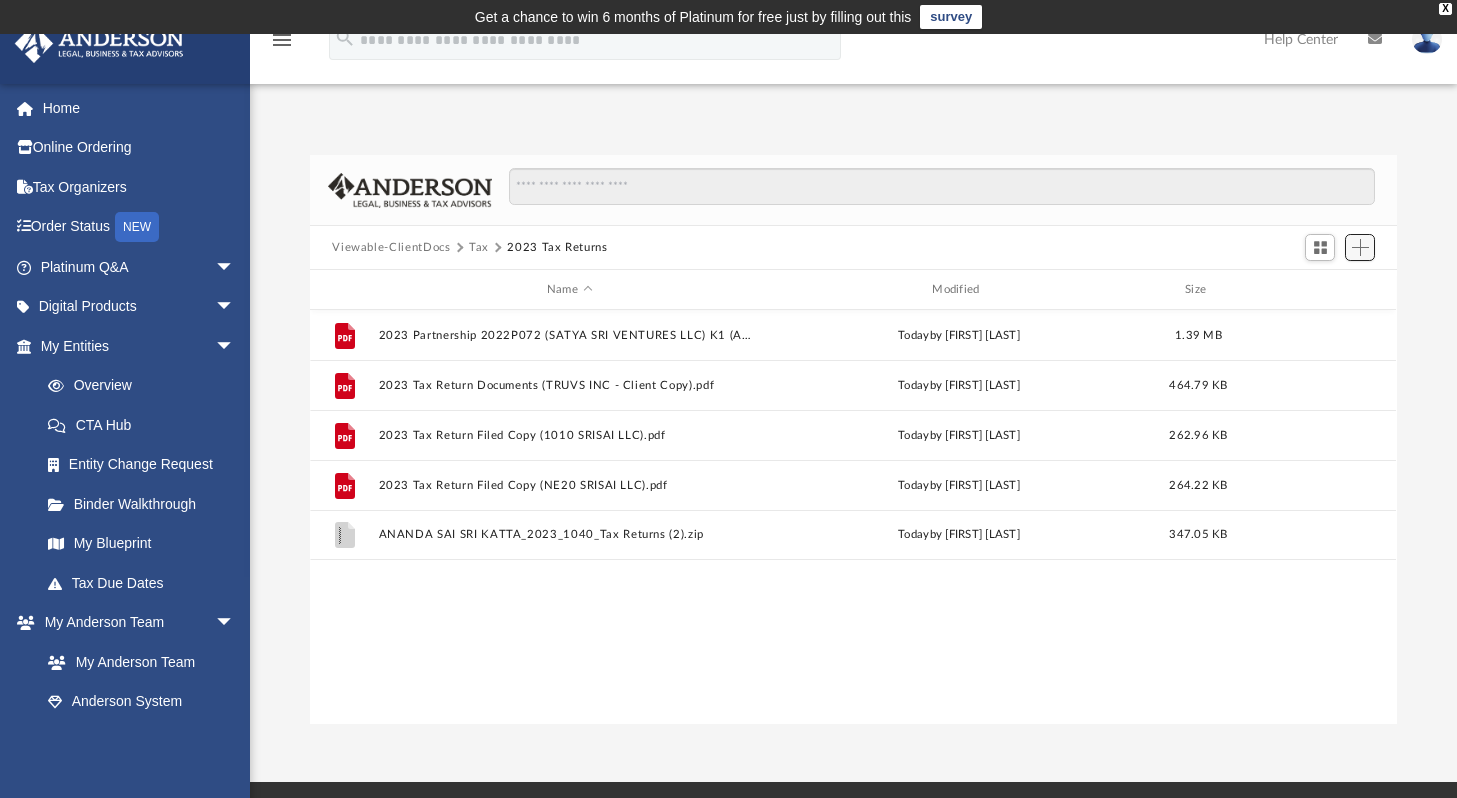 click at bounding box center [1360, 247] 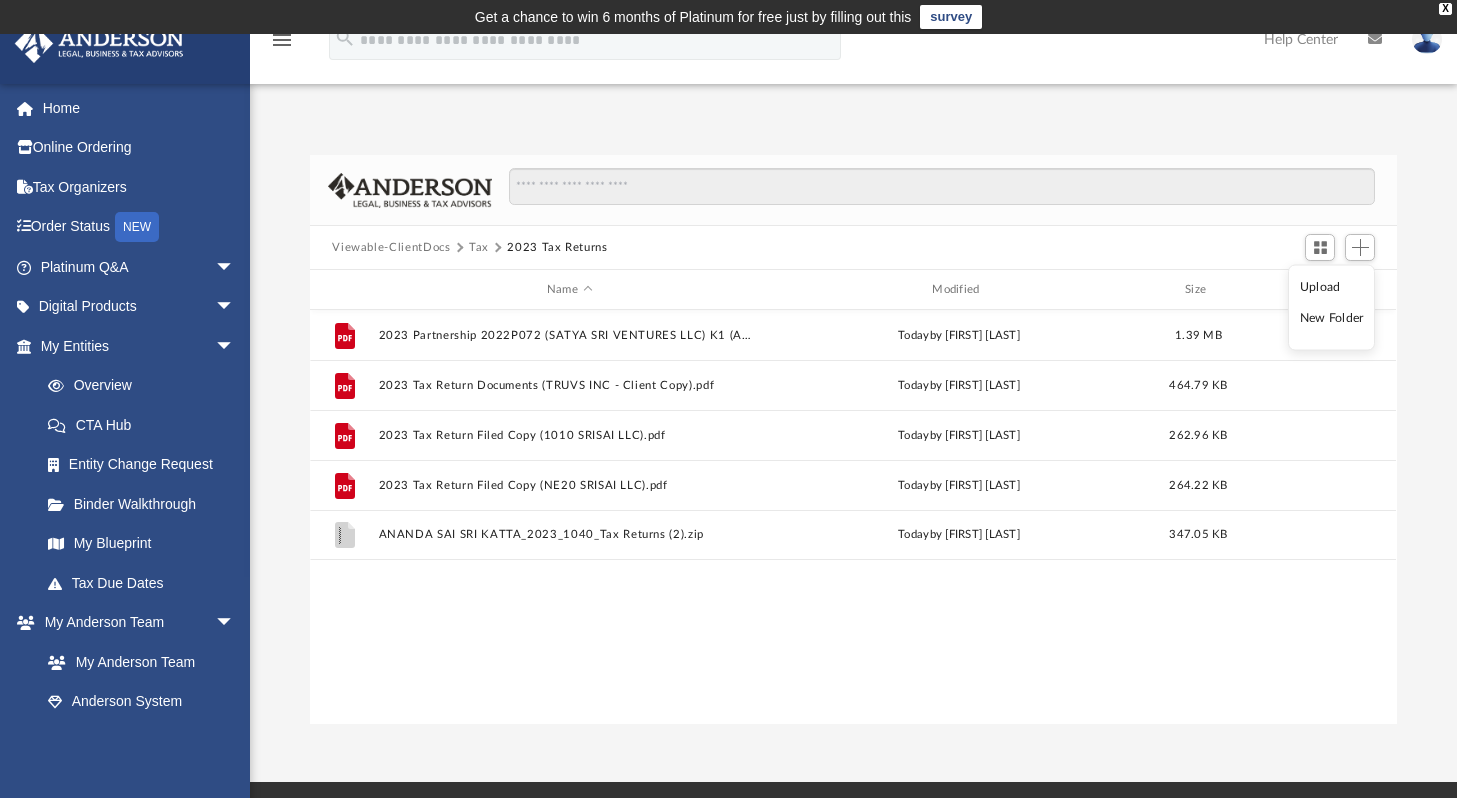 click on "Upload" at bounding box center [1332, 286] 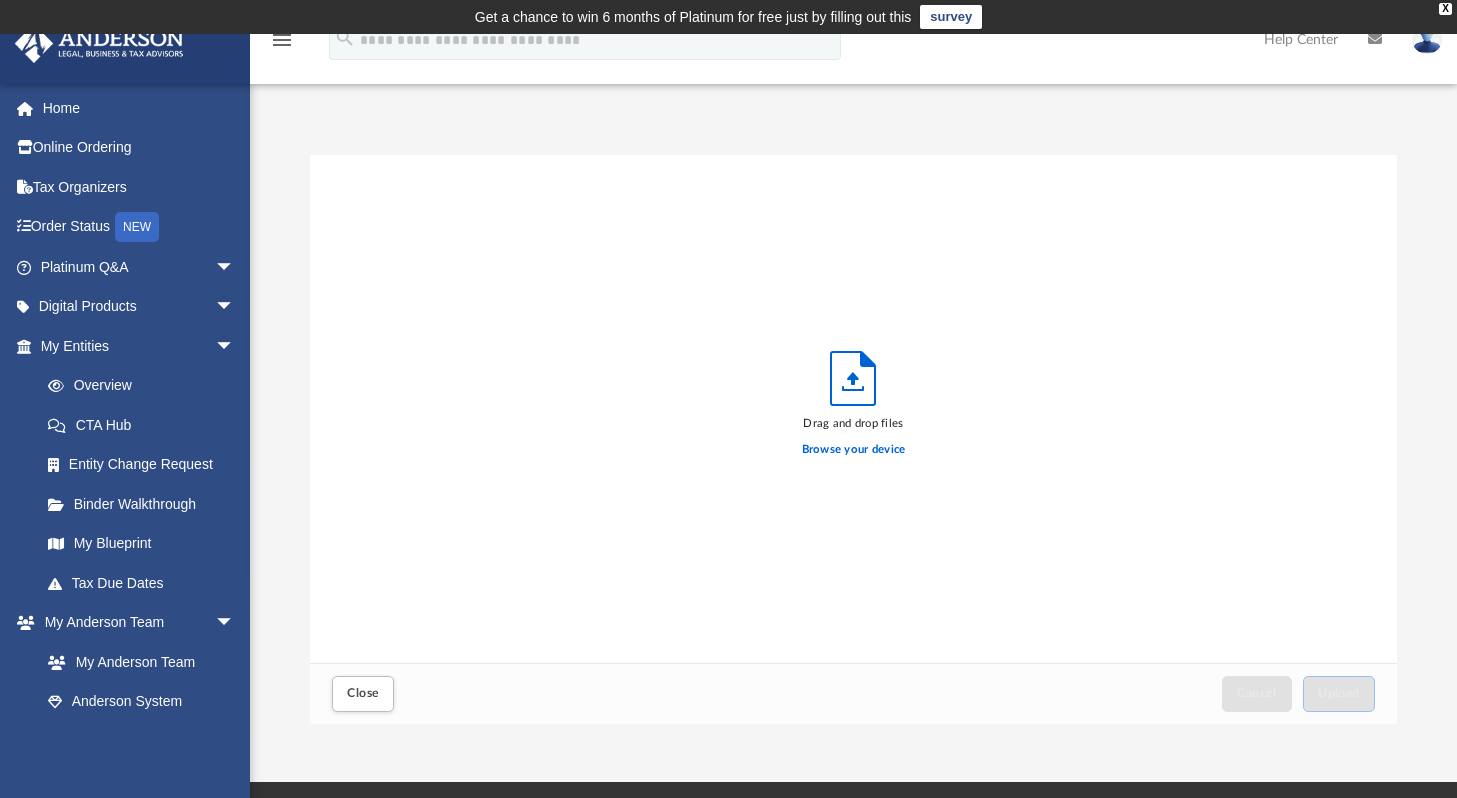 scroll, scrollTop: 16, scrollLeft: 15, axis: both 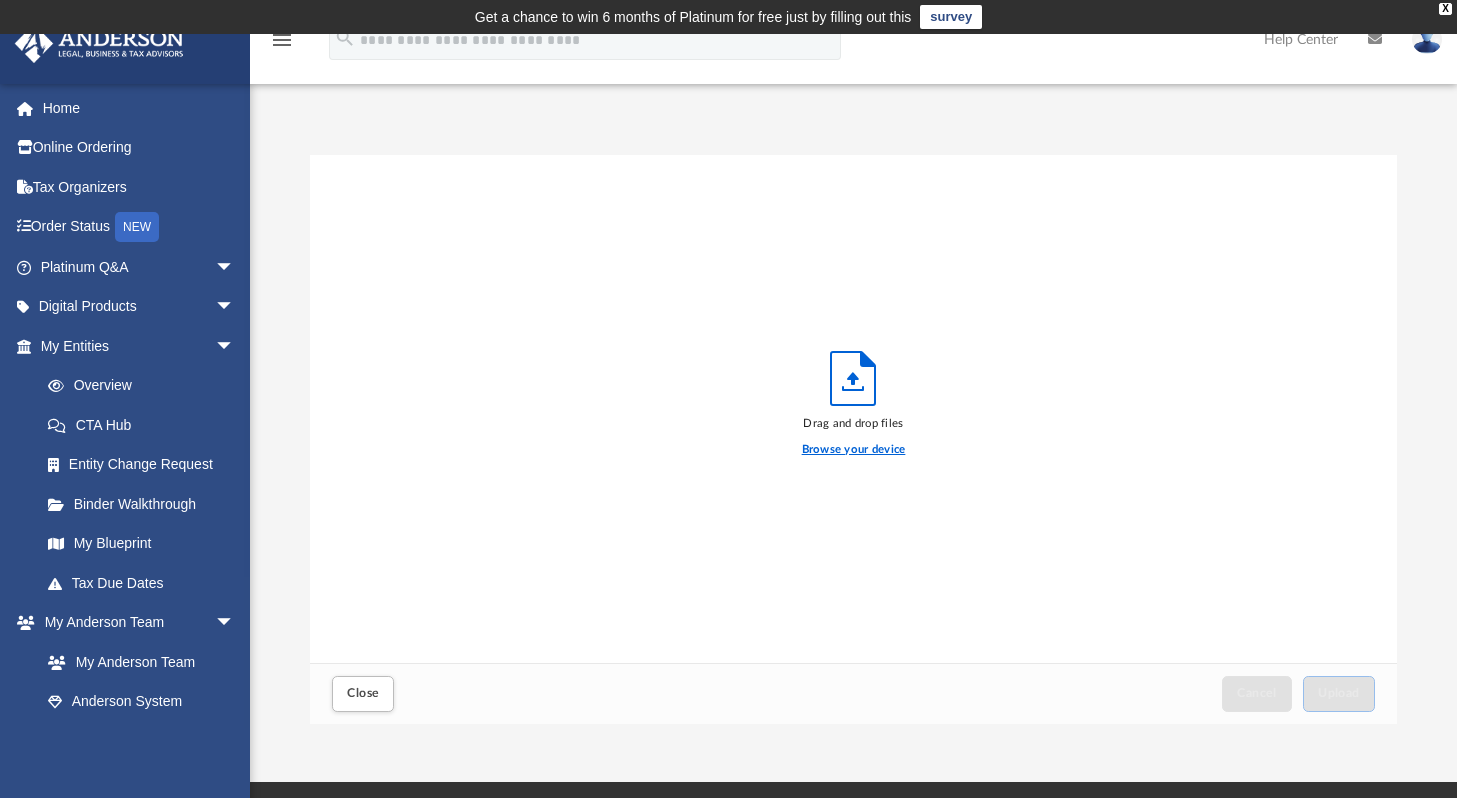 click on "Browse your device" at bounding box center (854, 450) 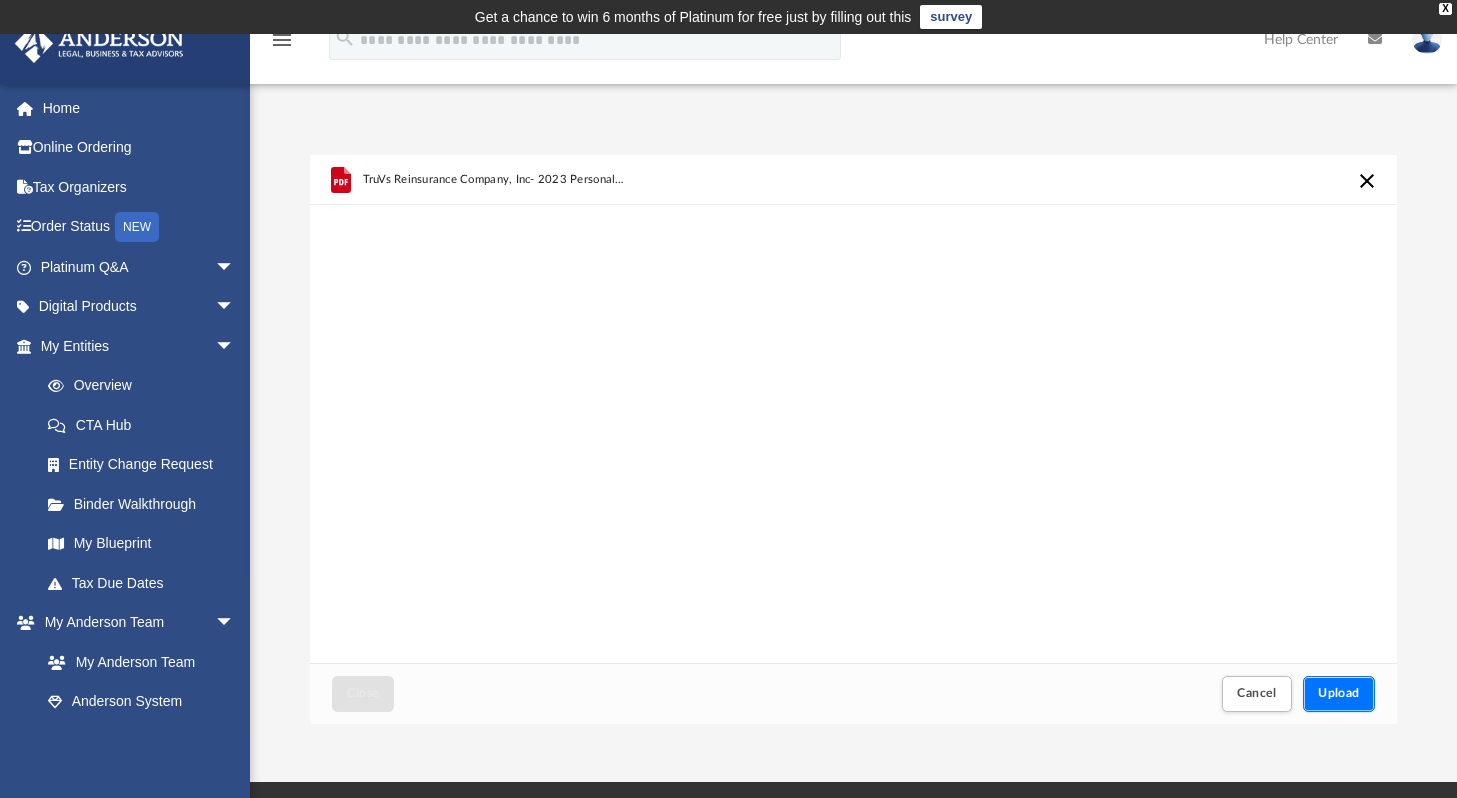 click on "Upload" at bounding box center (1339, 693) 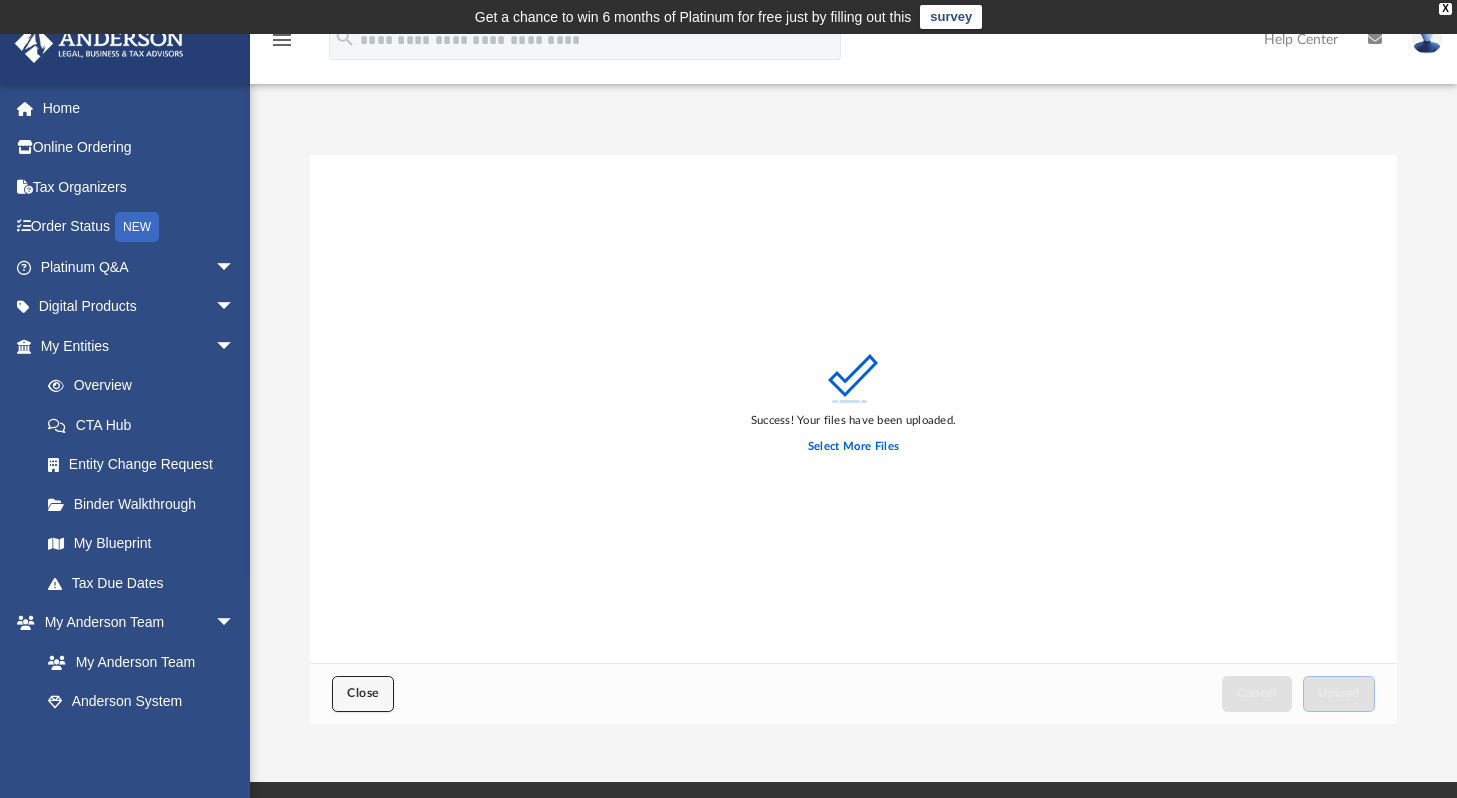 click on "Close" at bounding box center (363, 693) 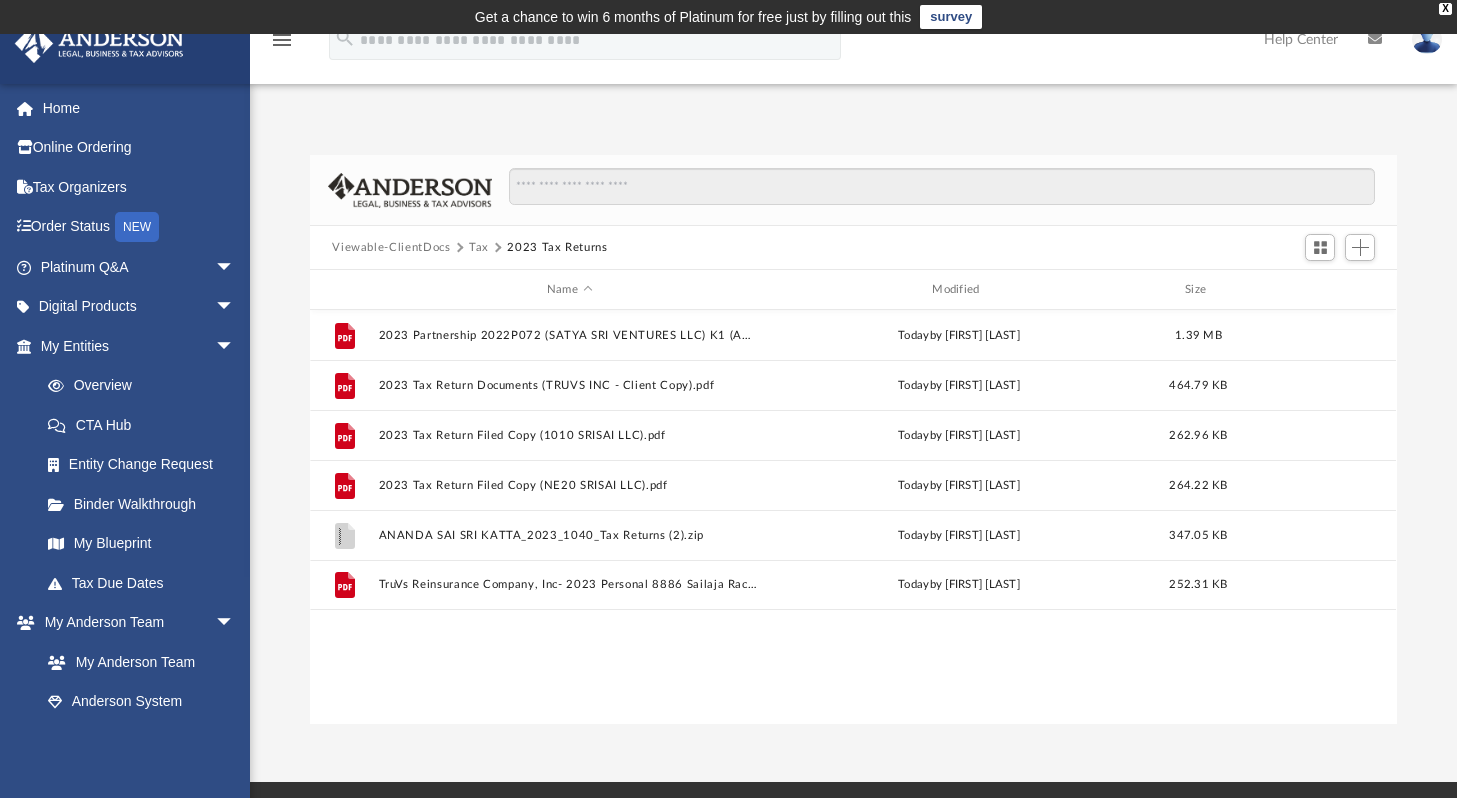 click on "Tax" at bounding box center [479, 248] 